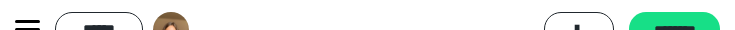 scroll, scrollTop: 0, scrollLeft: 0, axis: both 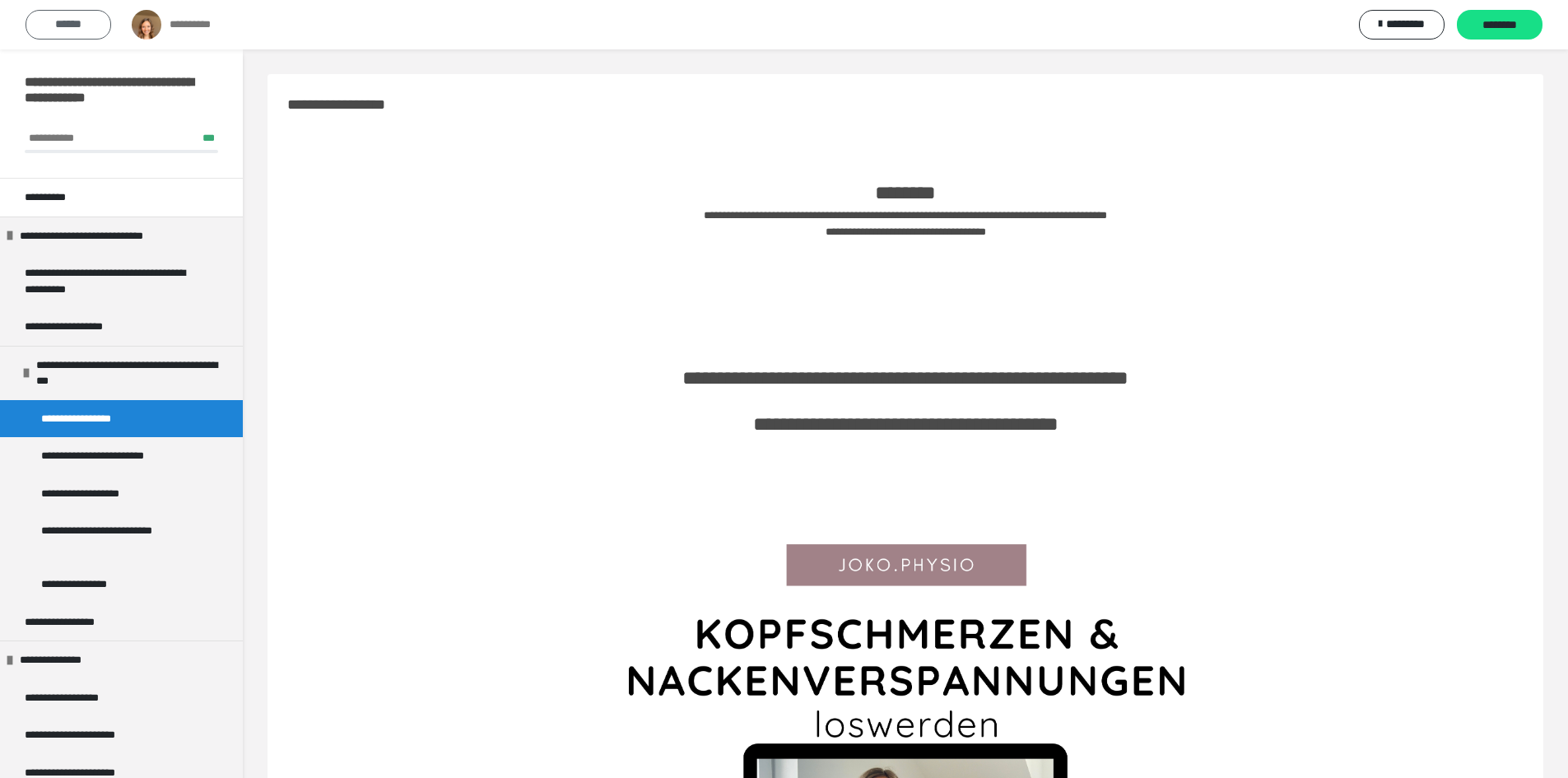 click on "******" at bounding box center [68, 25] 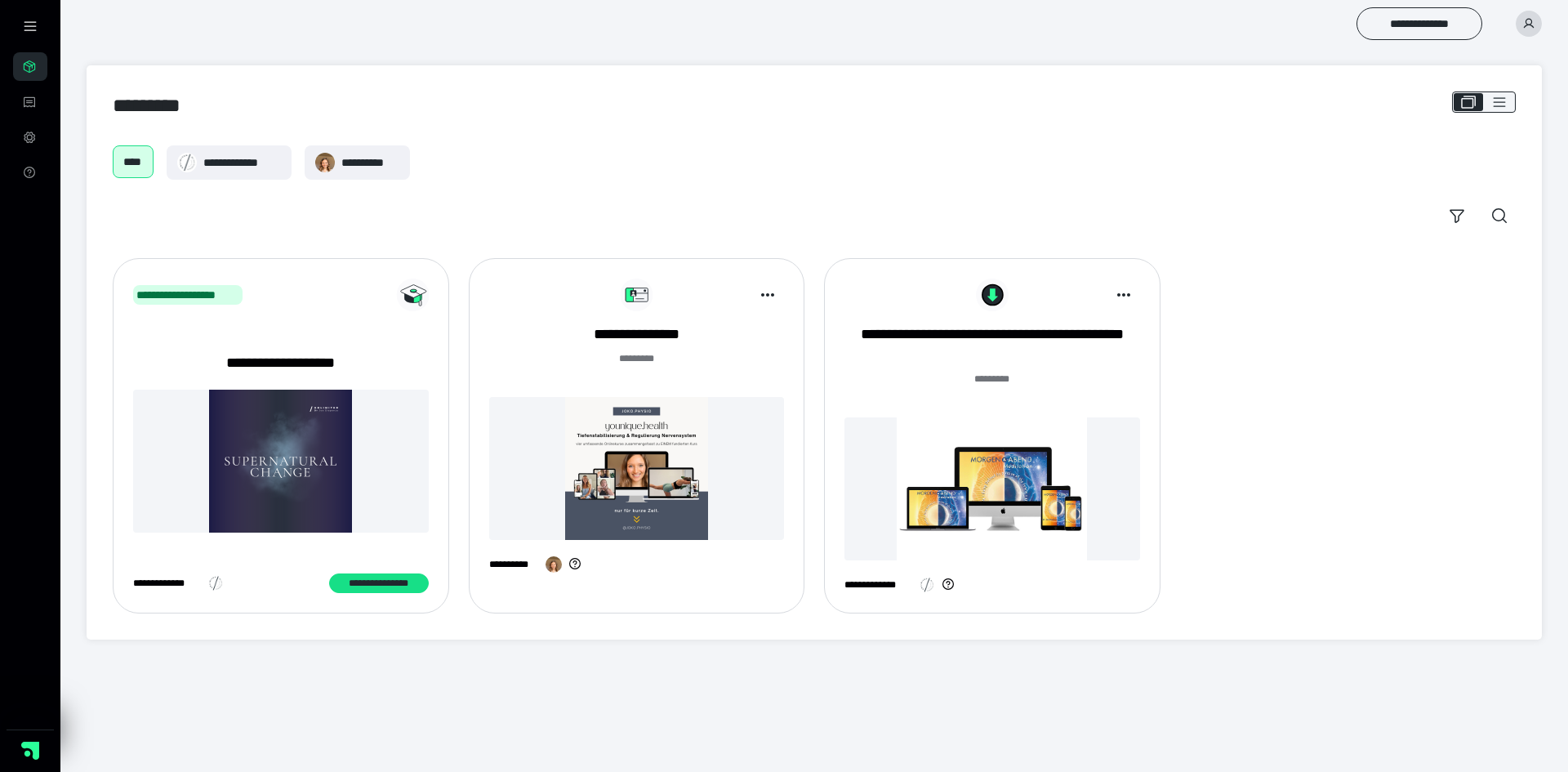 scroll, scrollTop: 0, scrollLeft: 0, axis: both 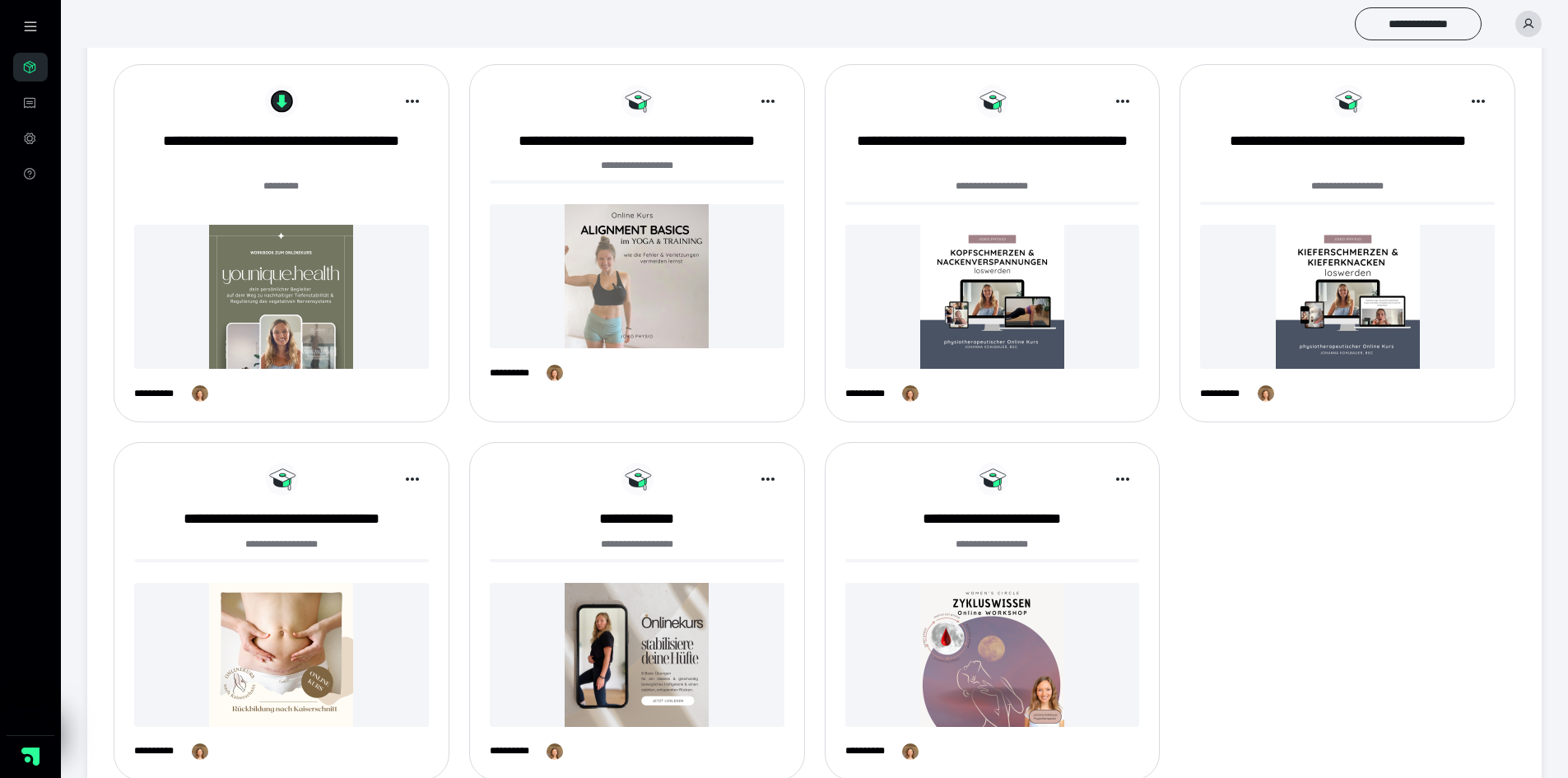 click at bounding box center (281, 296) 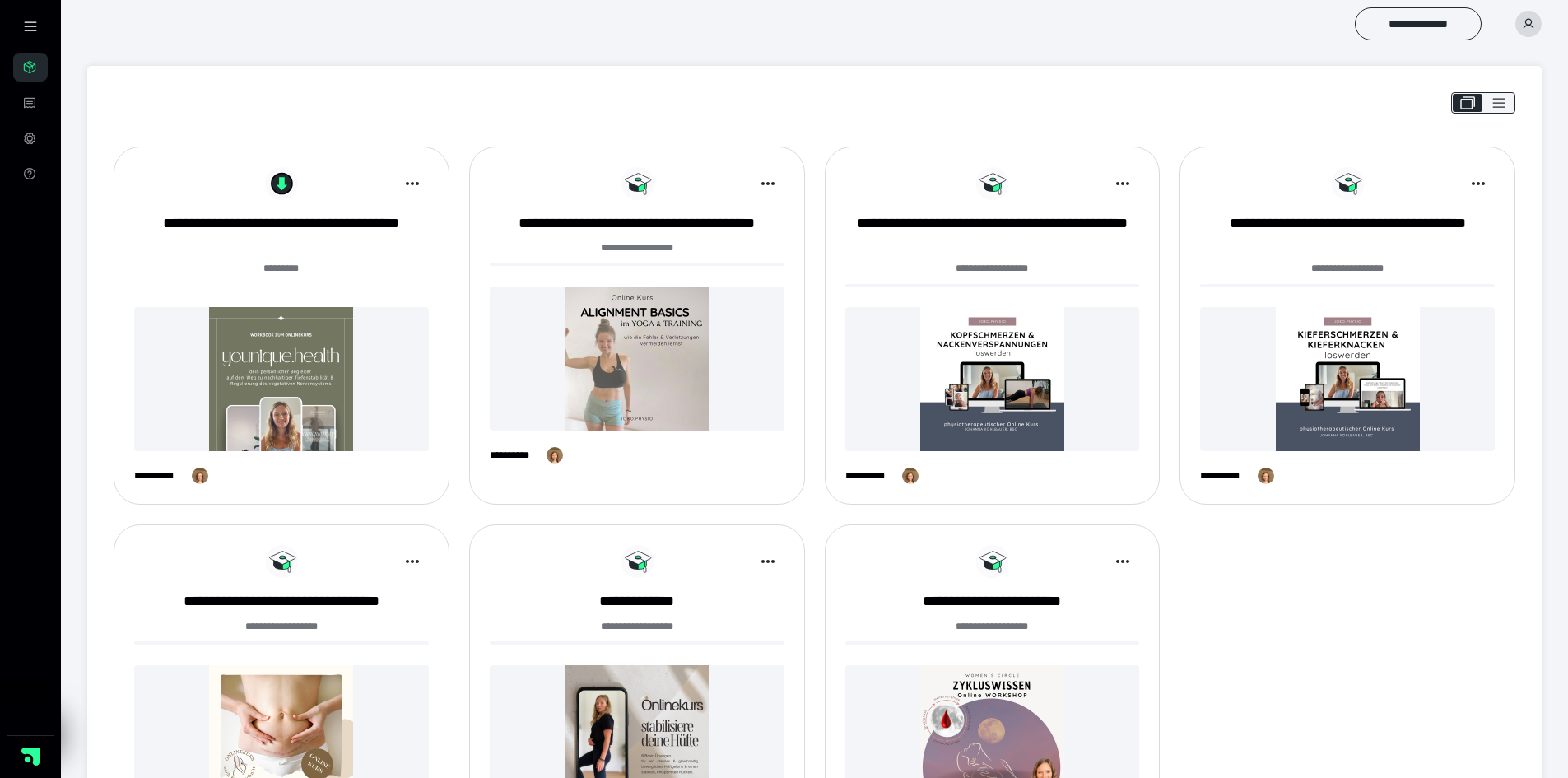 scroll, scrollTop: 0, scrollLeft: 0, axis: both 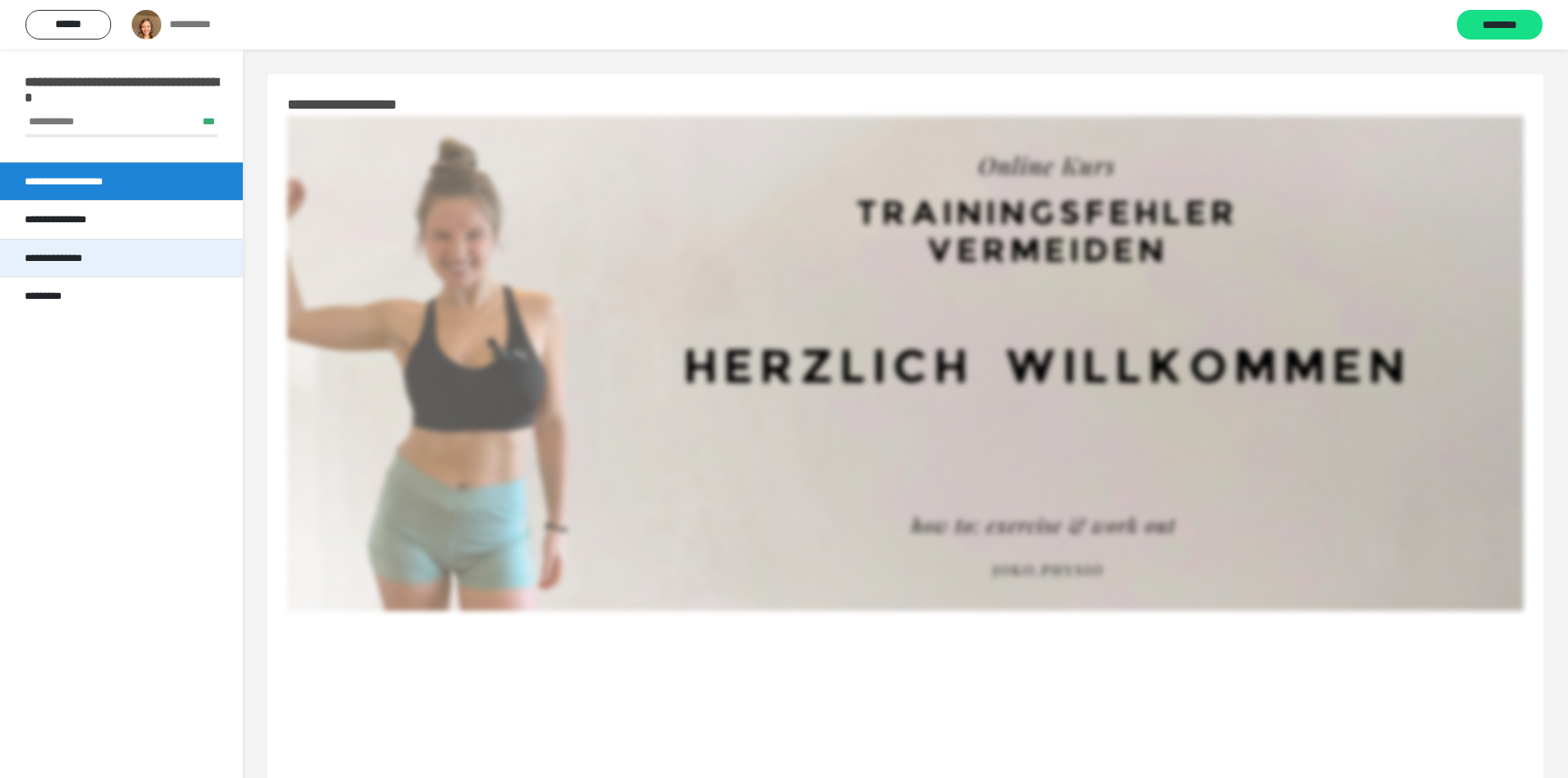 click on "**********" at bounding box center [121, 258] 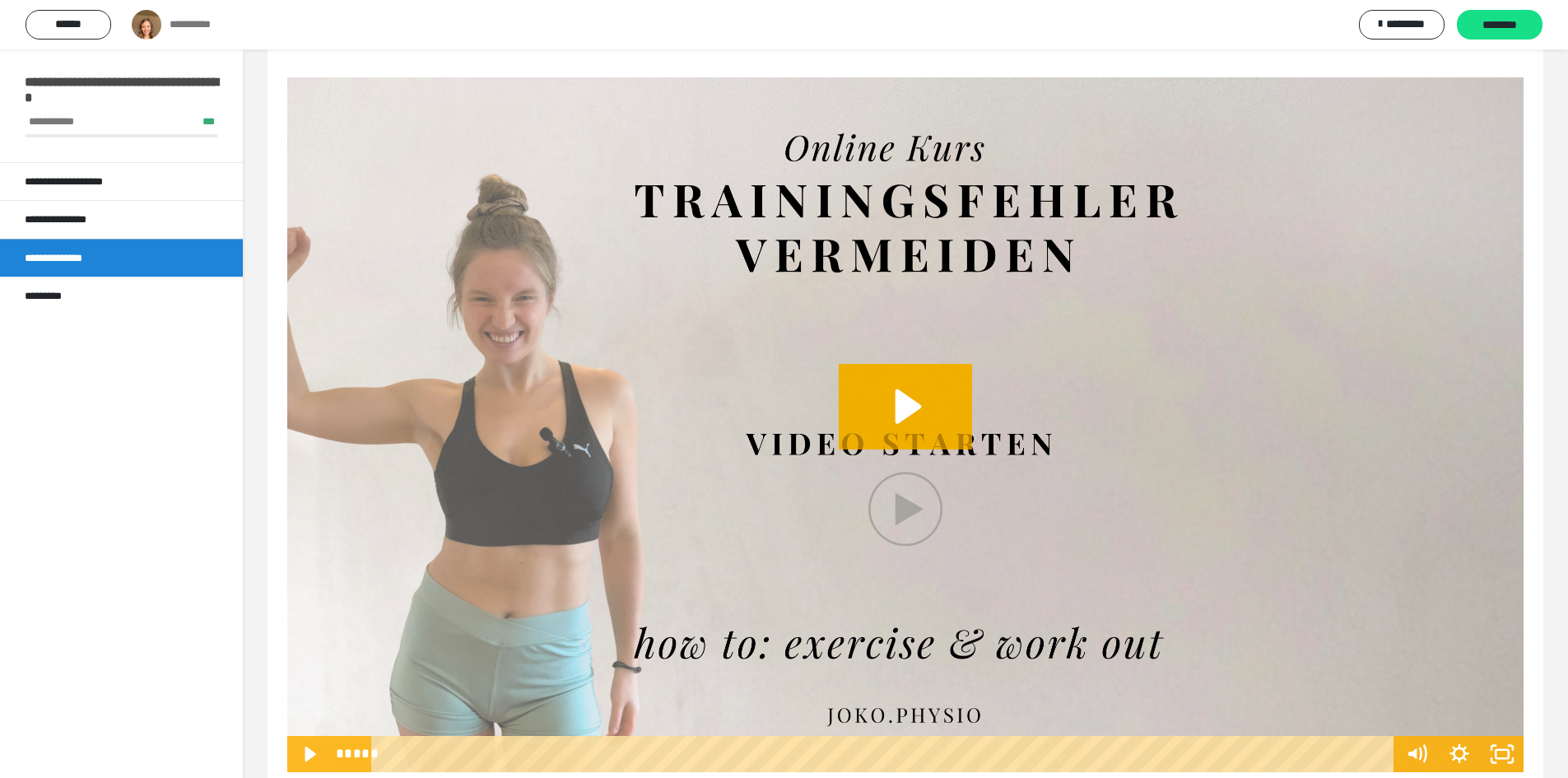 scroll, scrollTop: 9056, scrollLeft: 0, axis: vertical 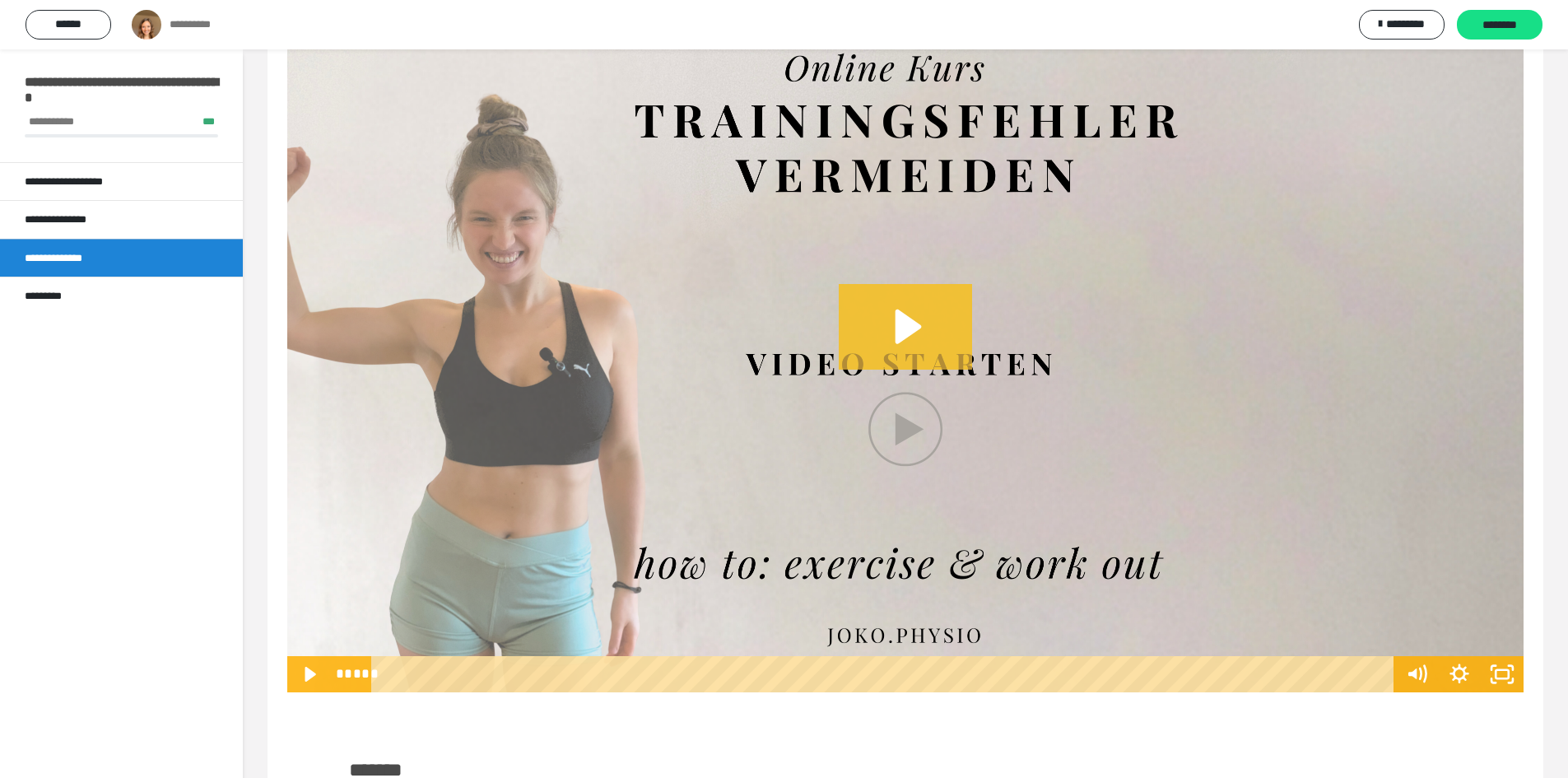 click 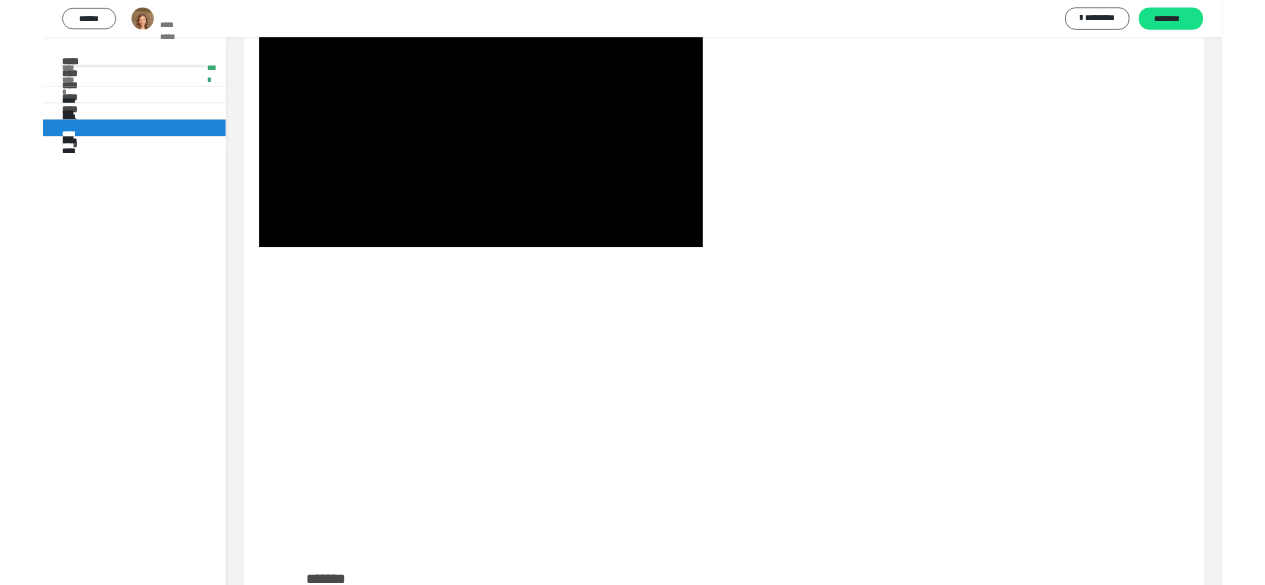 scroll, scrollTop: 7530, scrollLeft: 0, axis: vertical 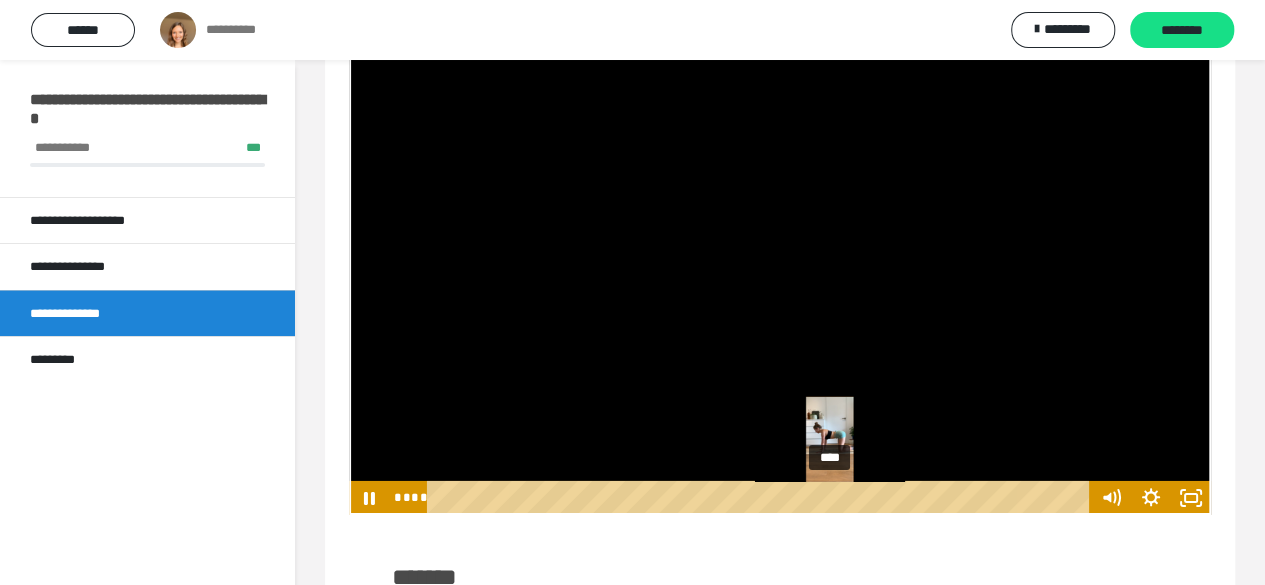 click on "****" at bounding box center (761, 498) 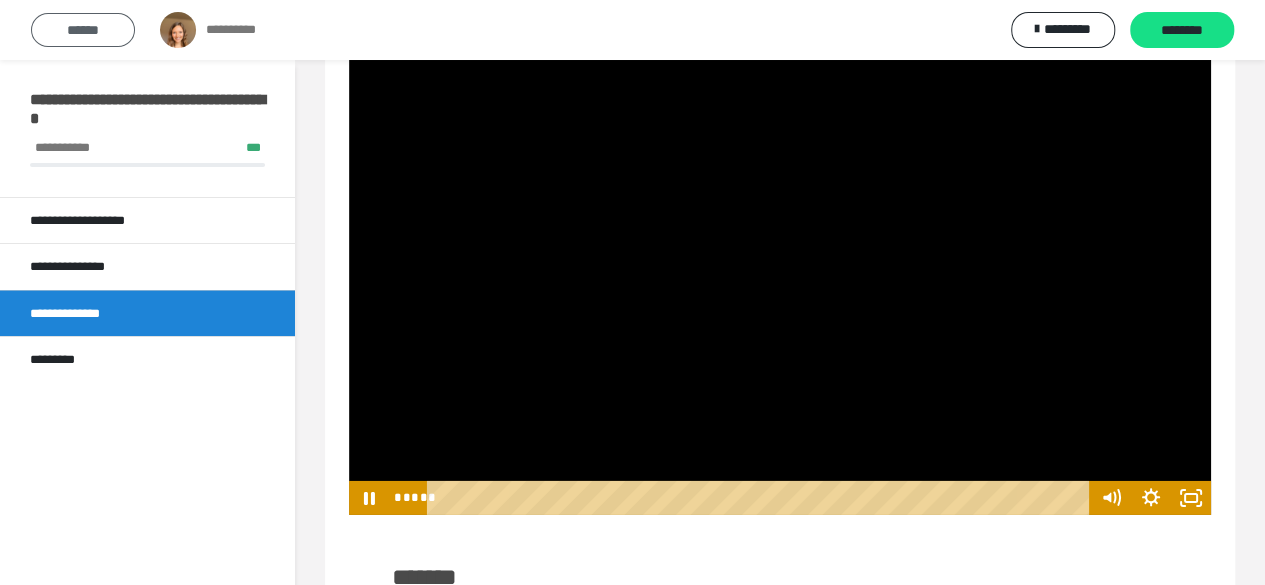 click on "******" at bounding box center (83, 30) 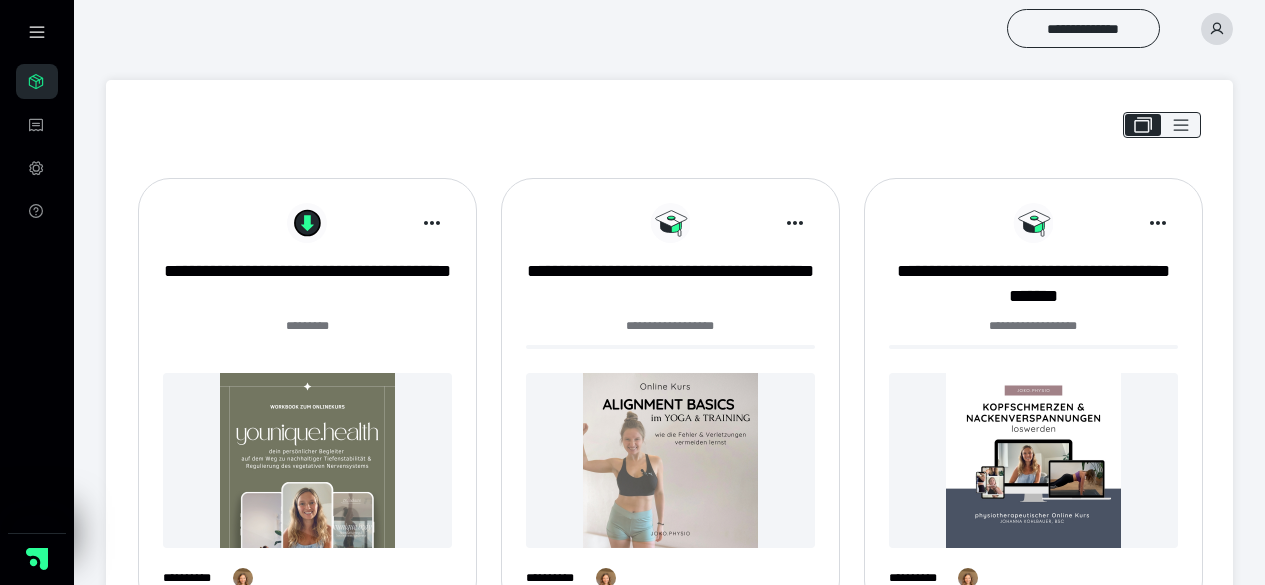 scroll, scrollTop: 37, scrollLeft: 0, axis: vertical 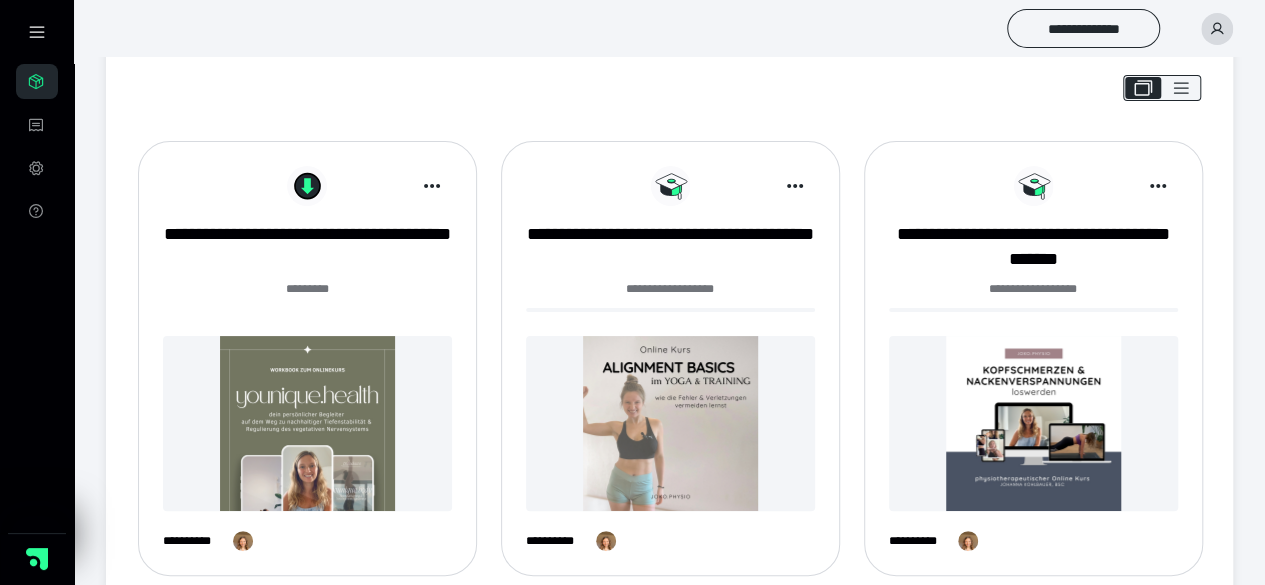 click at bounding box center (1033, 423) 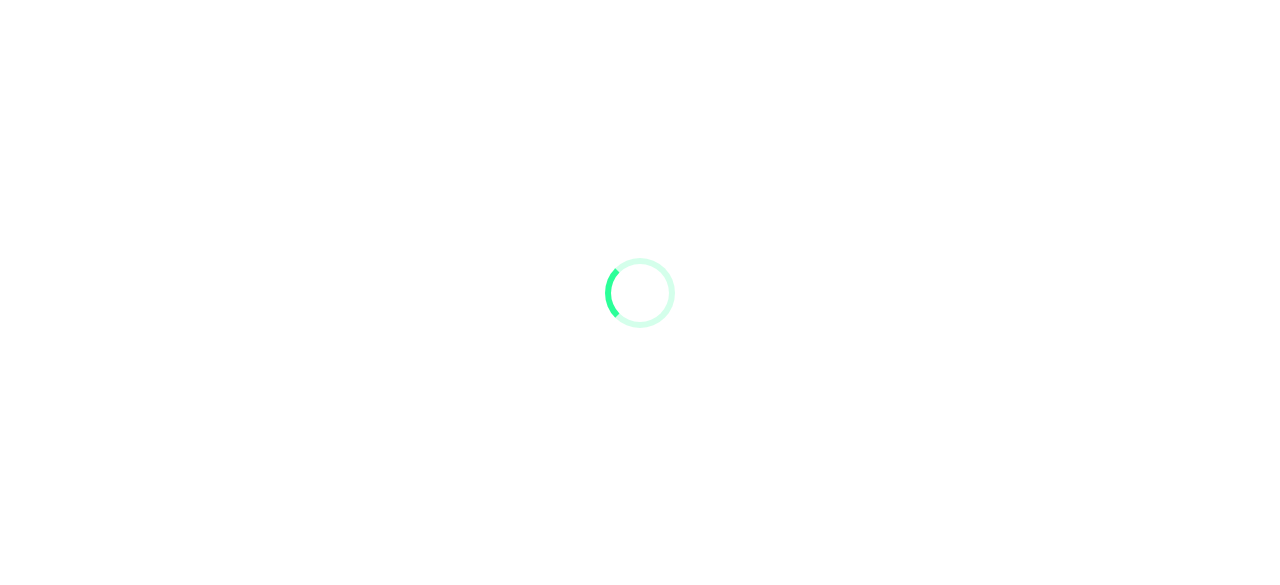 scroll, scrollTop: 0, scrollLeft: 0, axis: both 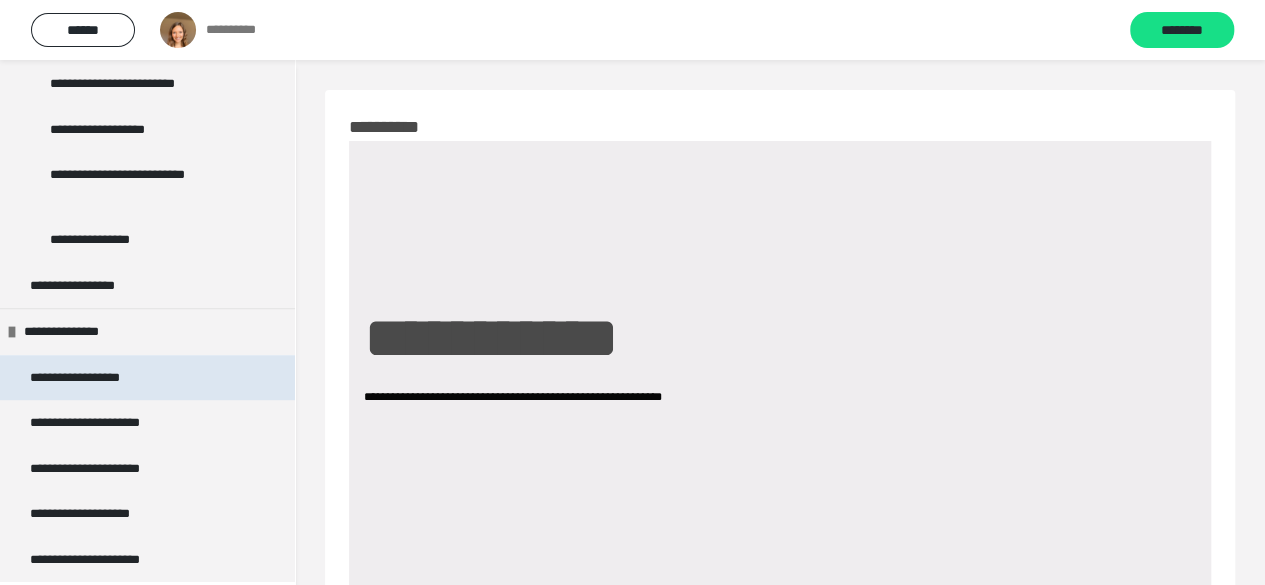 click on "**********" at bounding box center (147, 378) 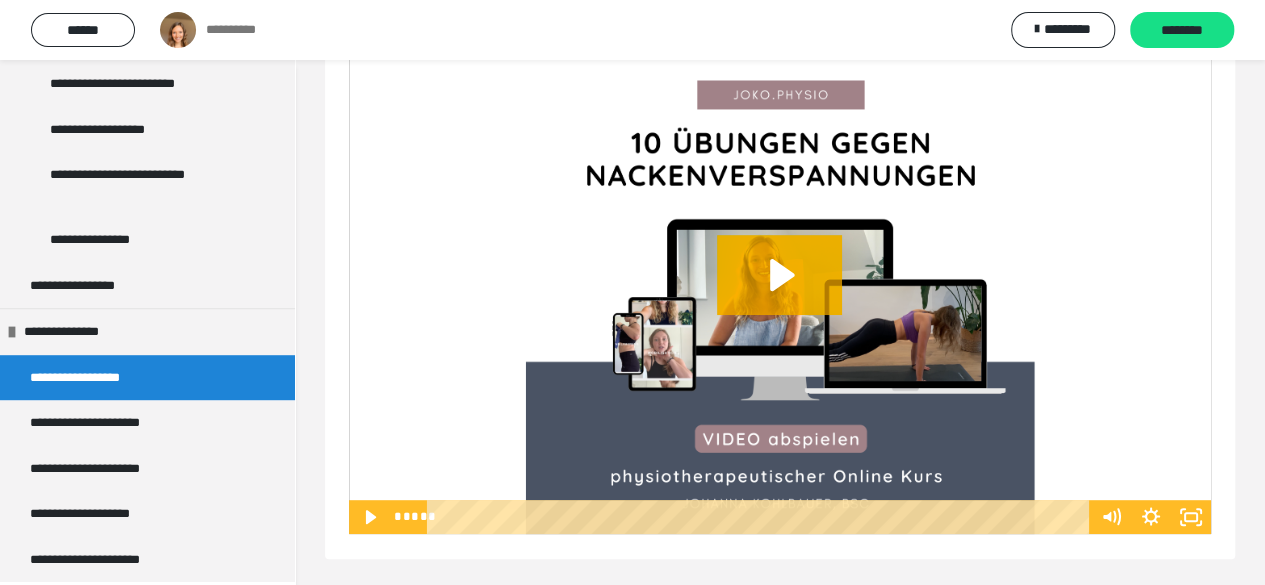 scroll, scrollTop: 257, scrollLeft: 0, axis: vertical 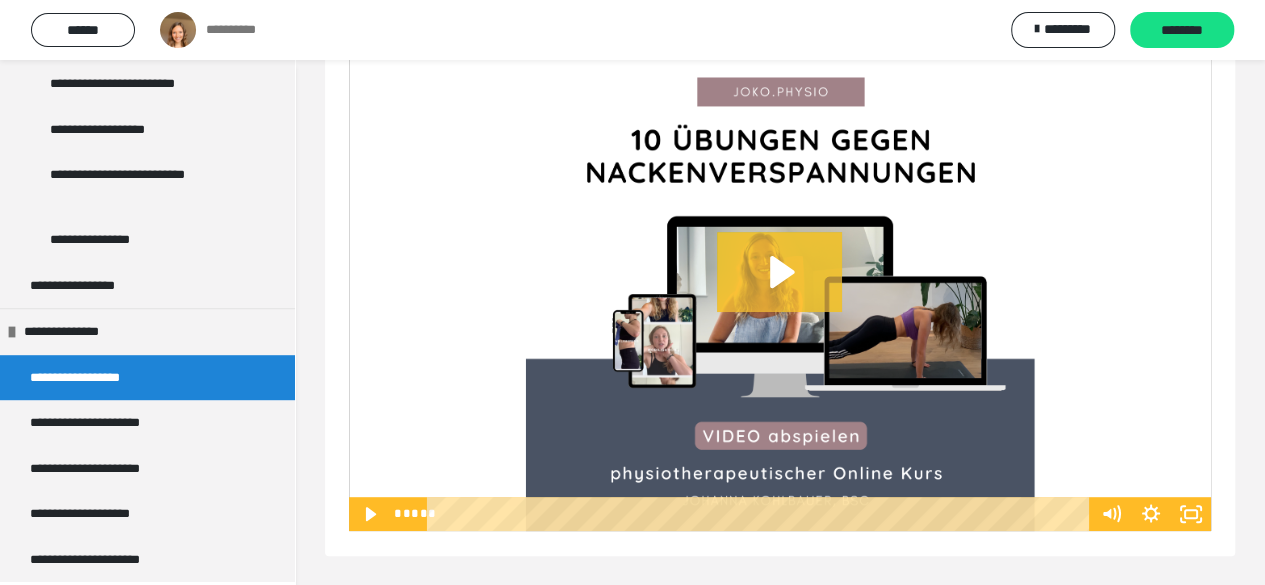 click 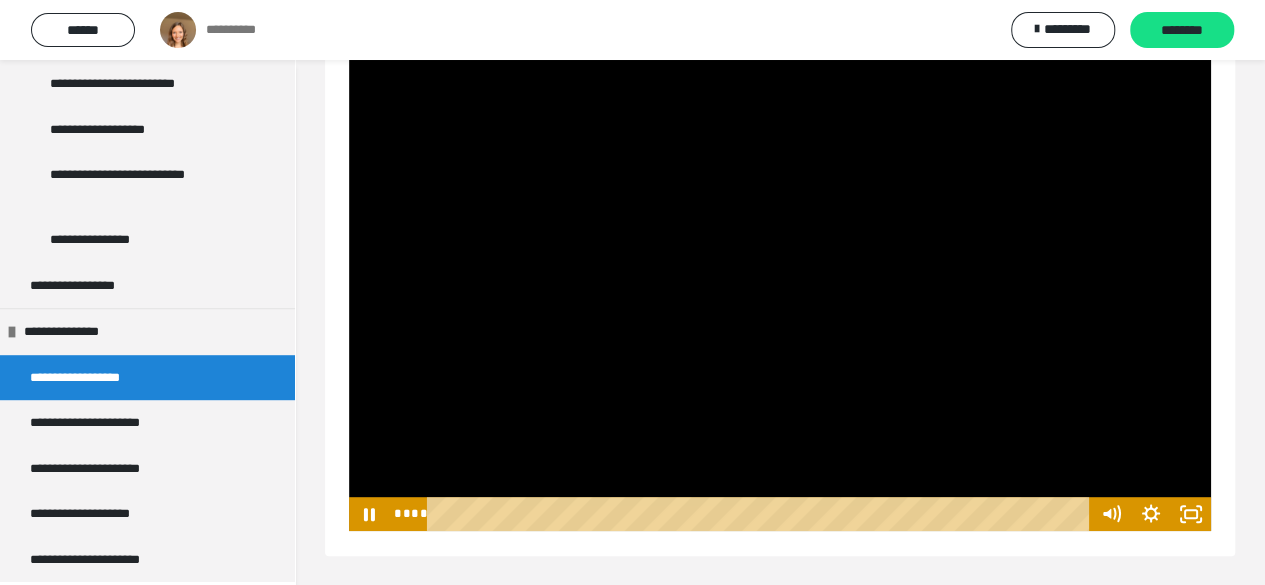 type 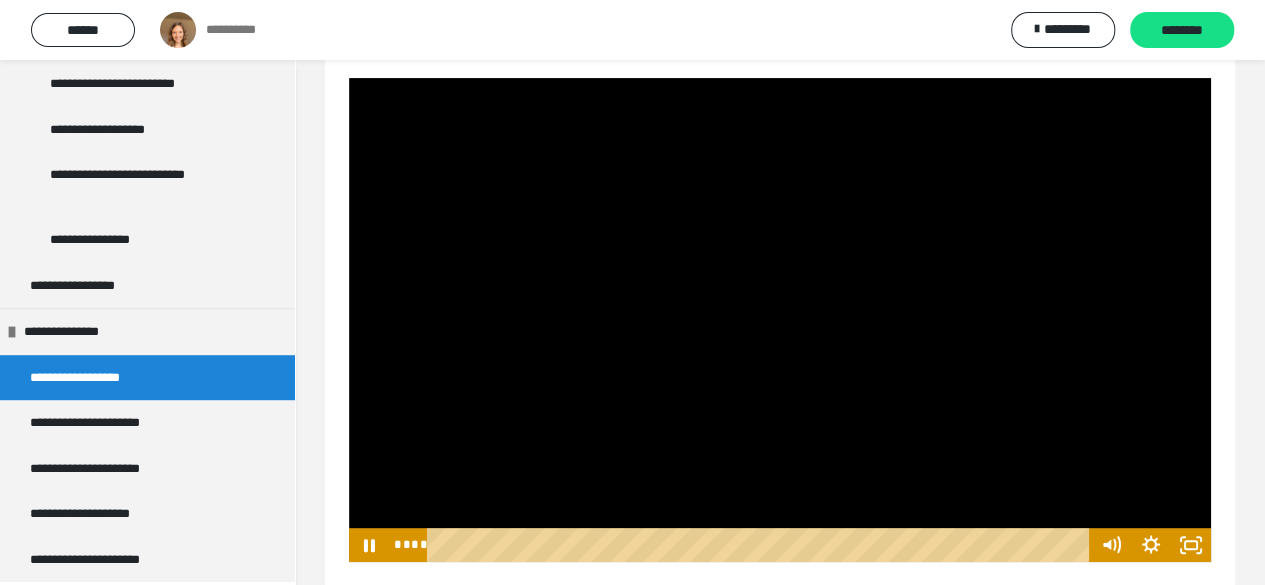 scroll, scrollTop: 257, scrollLeft: 0, axis: vertical 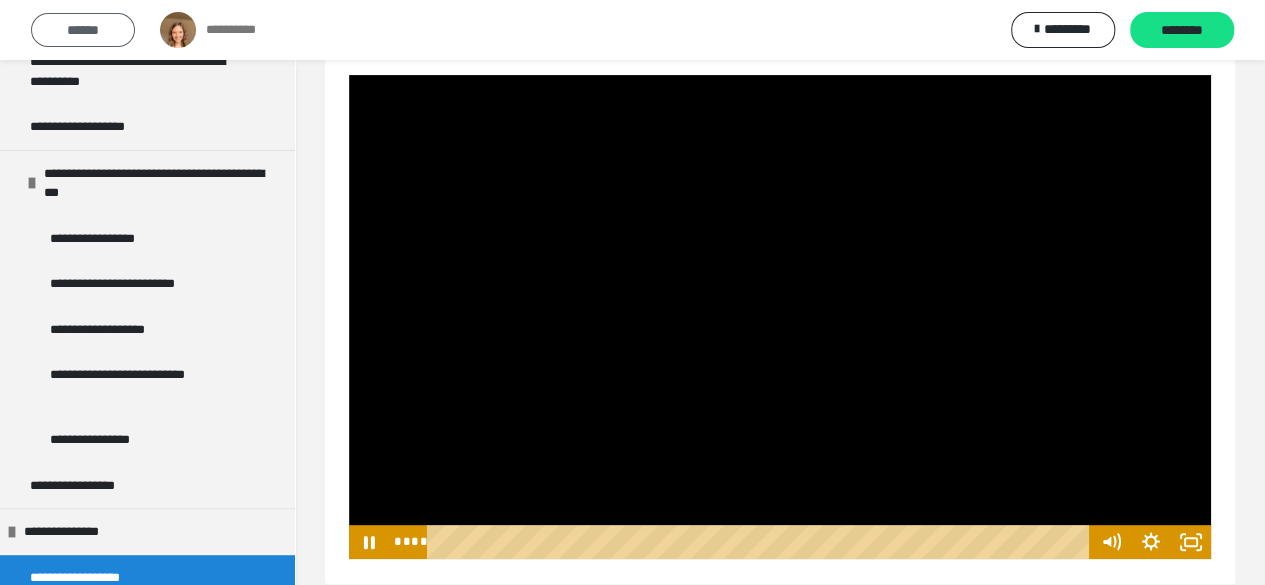 click on "******" at bounding box center [83, 30] 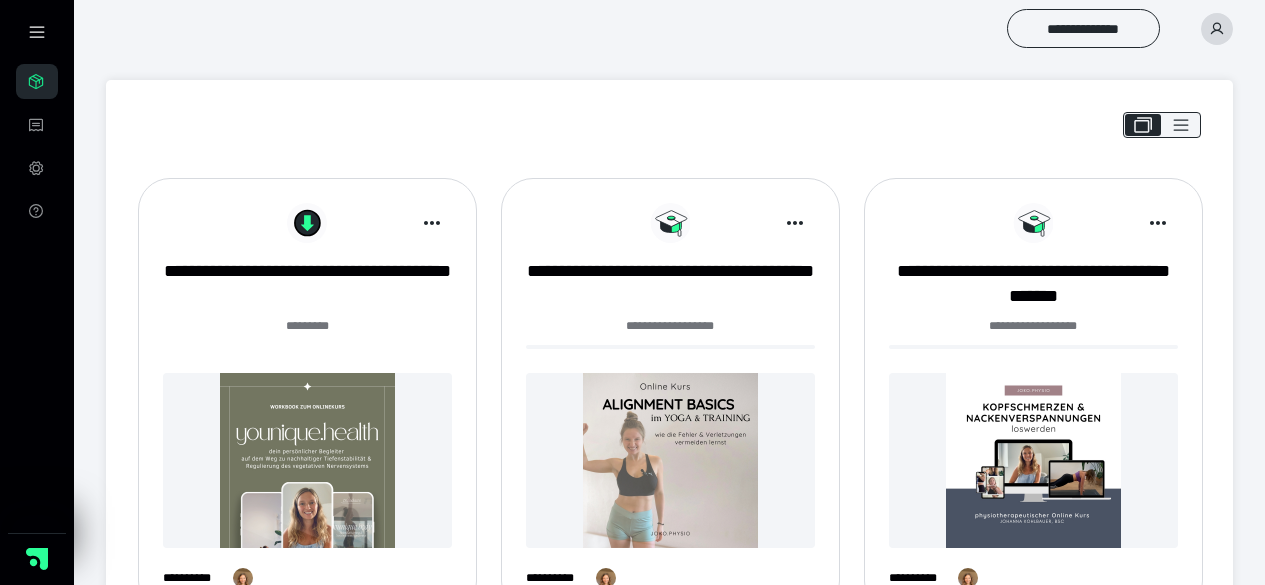 scroll, scrollTop: 37, scrollLeft: 0, axis: vertical 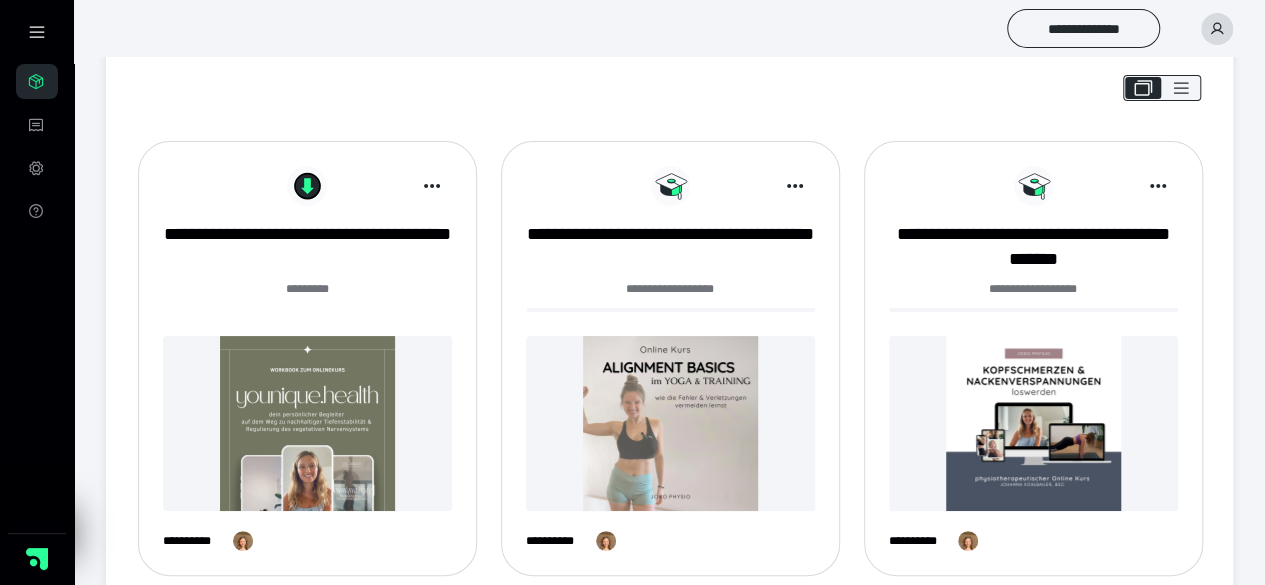 click at bounding box center (307, 423) 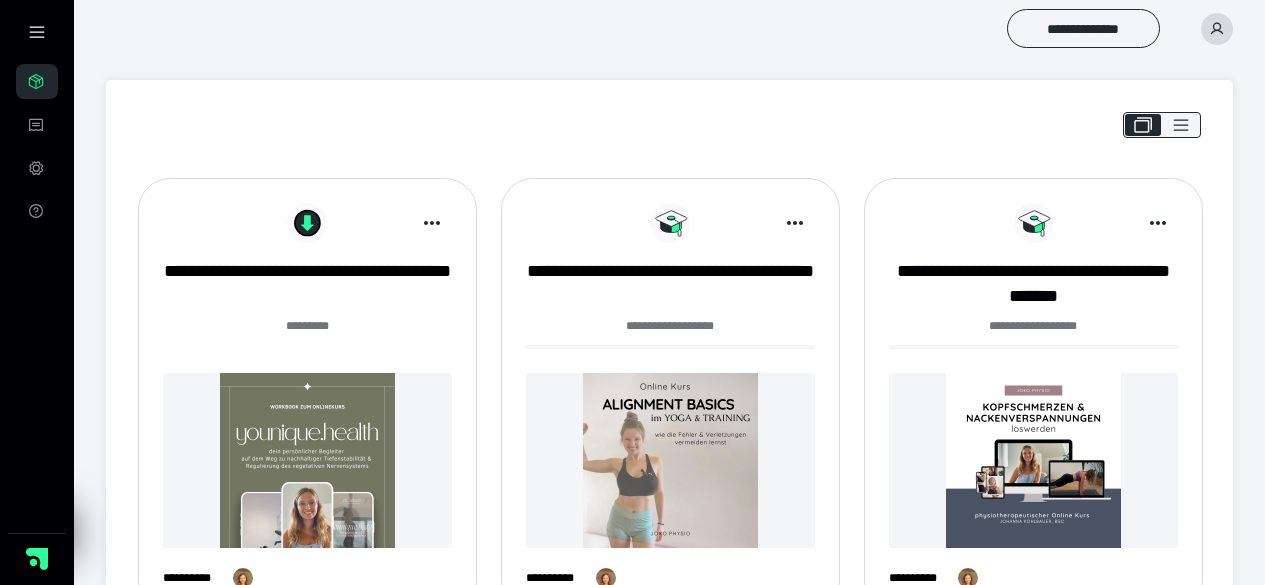 scroll, scrollTop: 37, scrollLeft: 0, axis: vertical 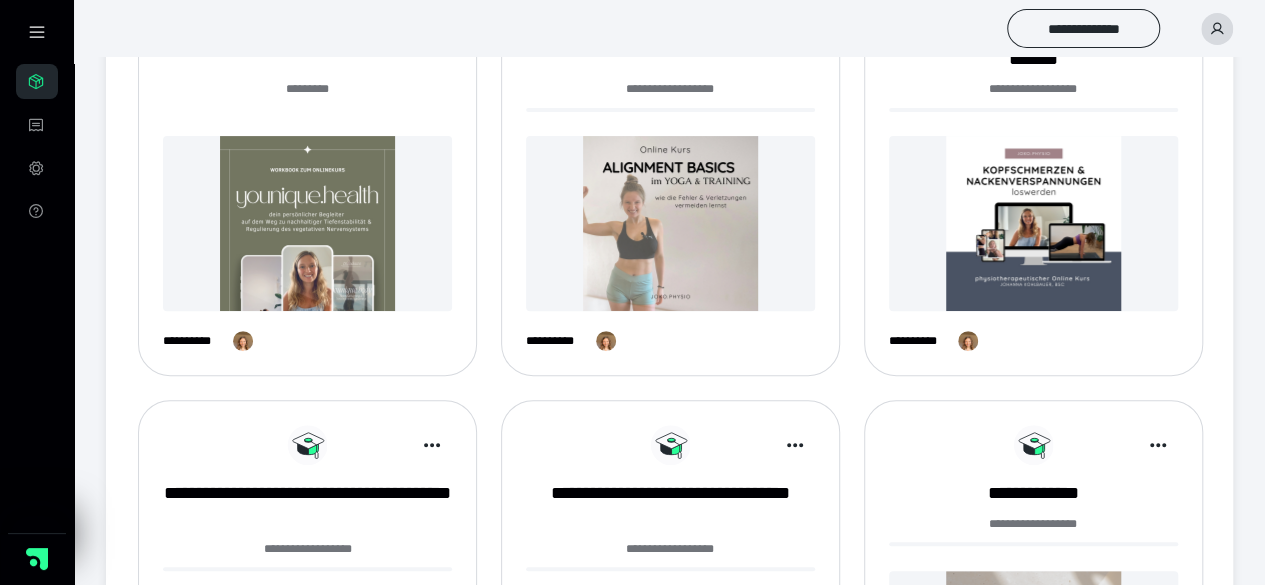 click at bounding box center [670, 223] 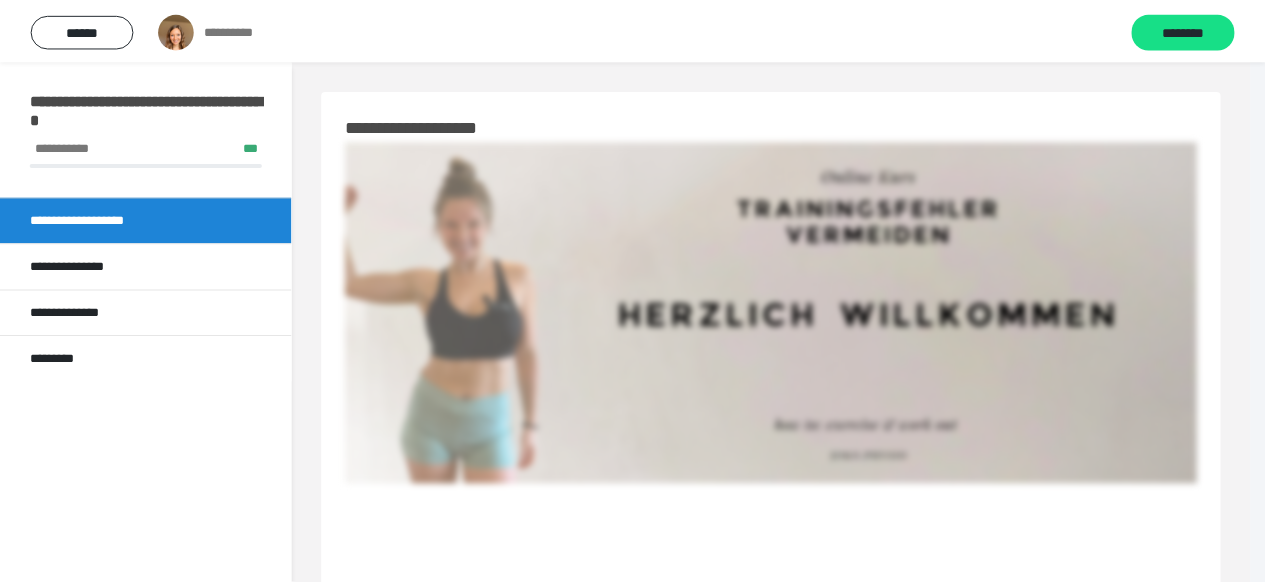 scroll, scrollTop: 0, scrollLeft: 0, axis: both 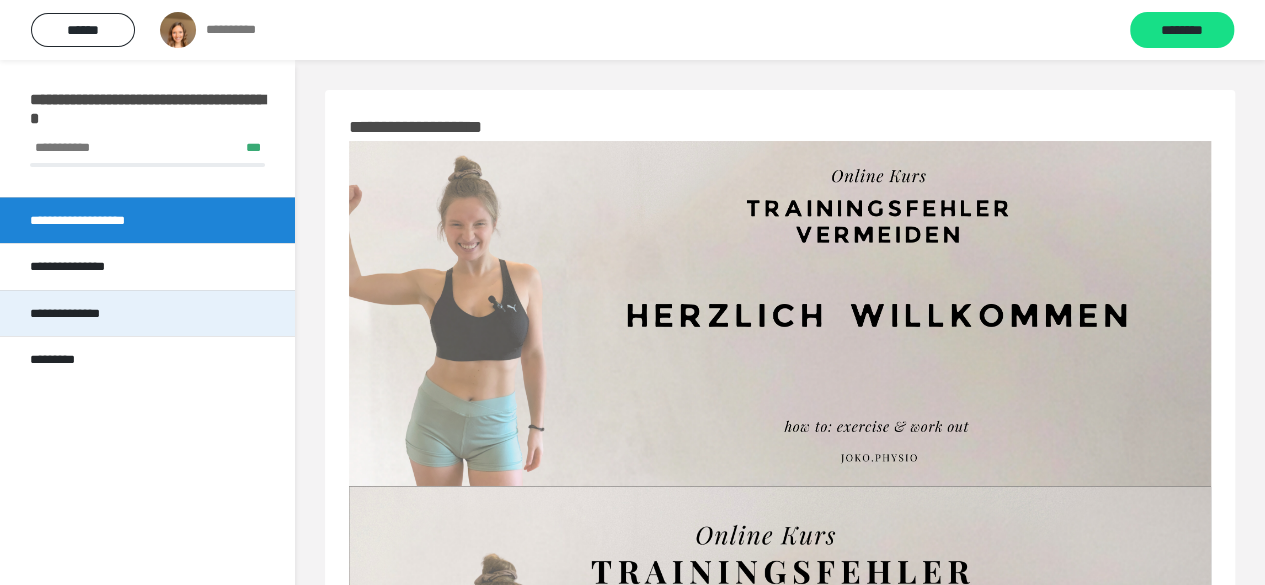 click on "**********" at bounding box center [77, 314] 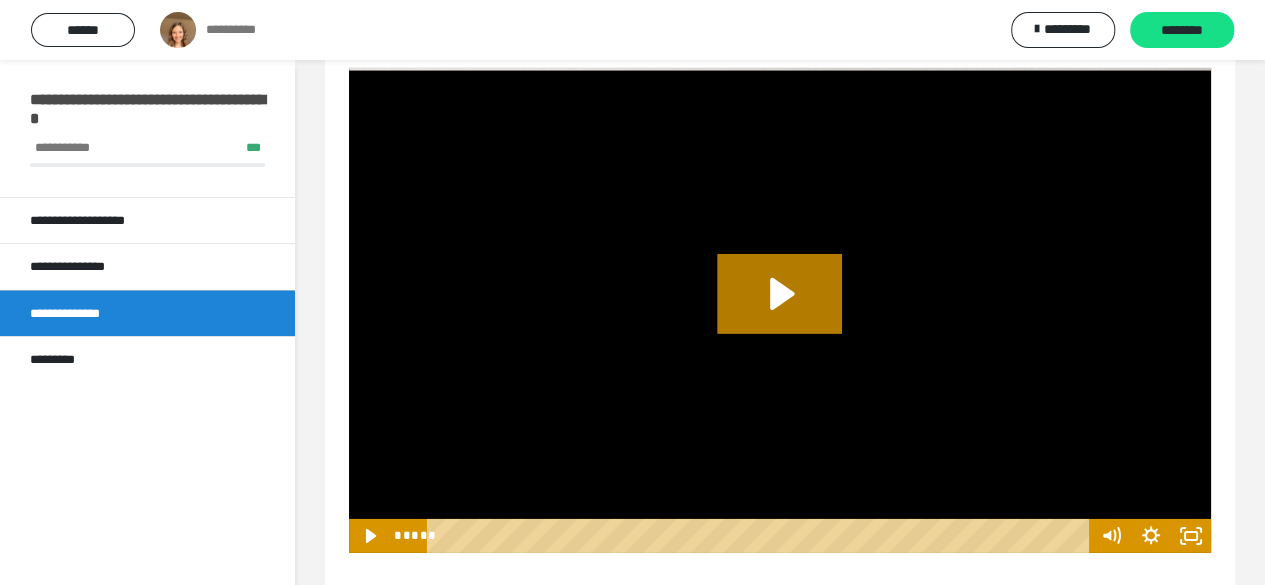 scroll, scrollTop: 6844, scrollLeft: 0, axis: vertical 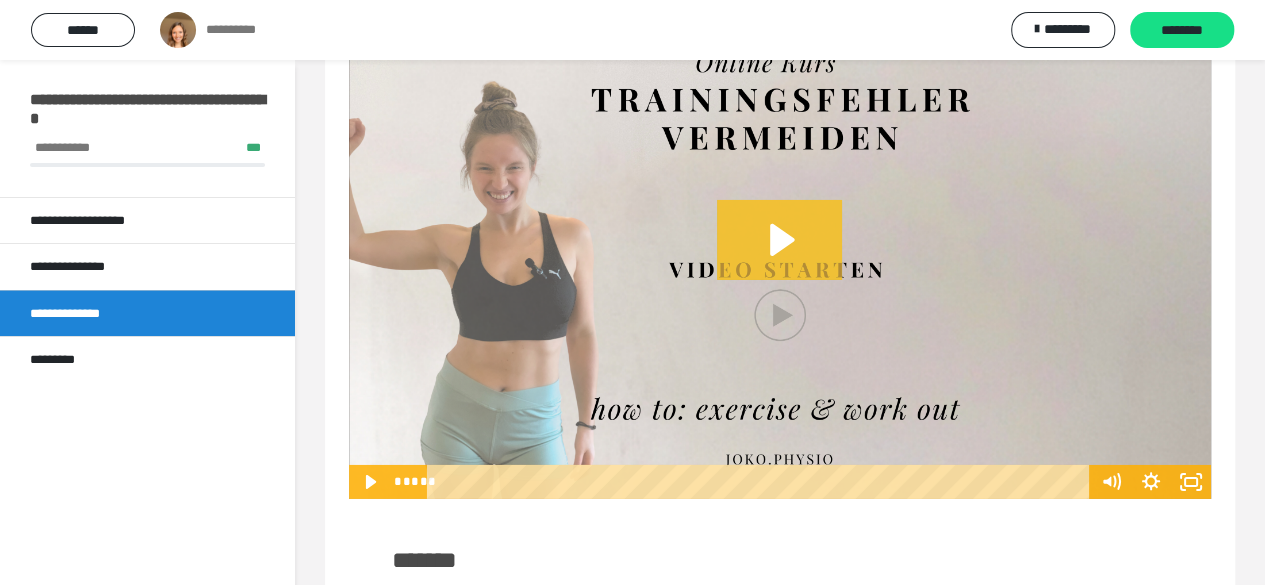 click 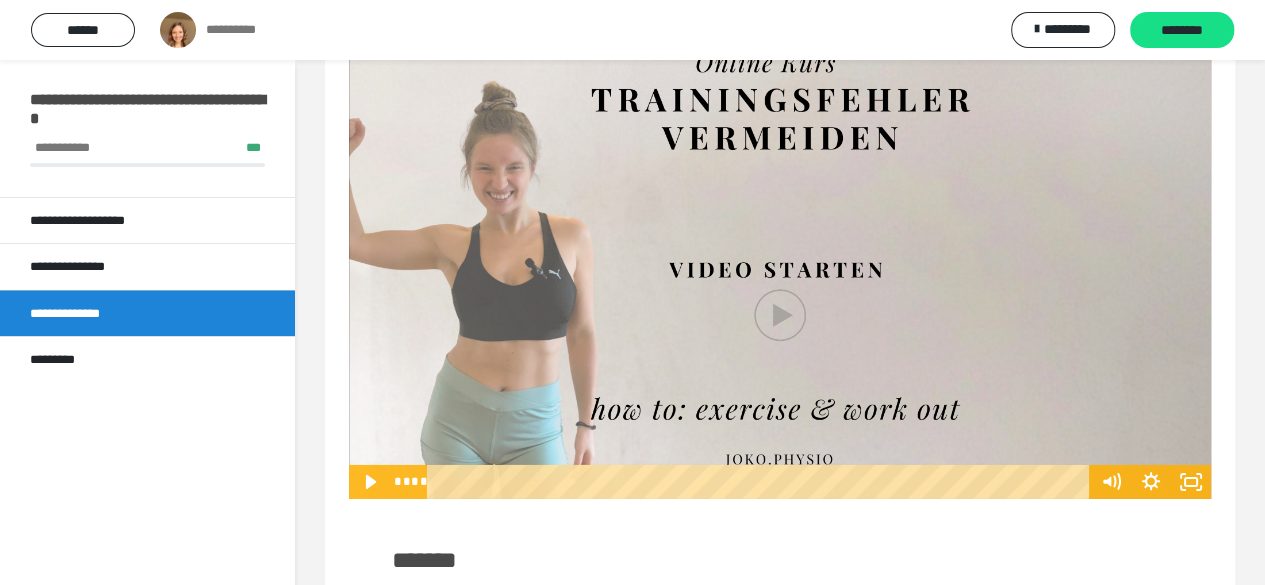 drag, startPoint x: 916, startPoint y: 479, endPoint x: 245, endPoint y: 474, distance: 671.0186 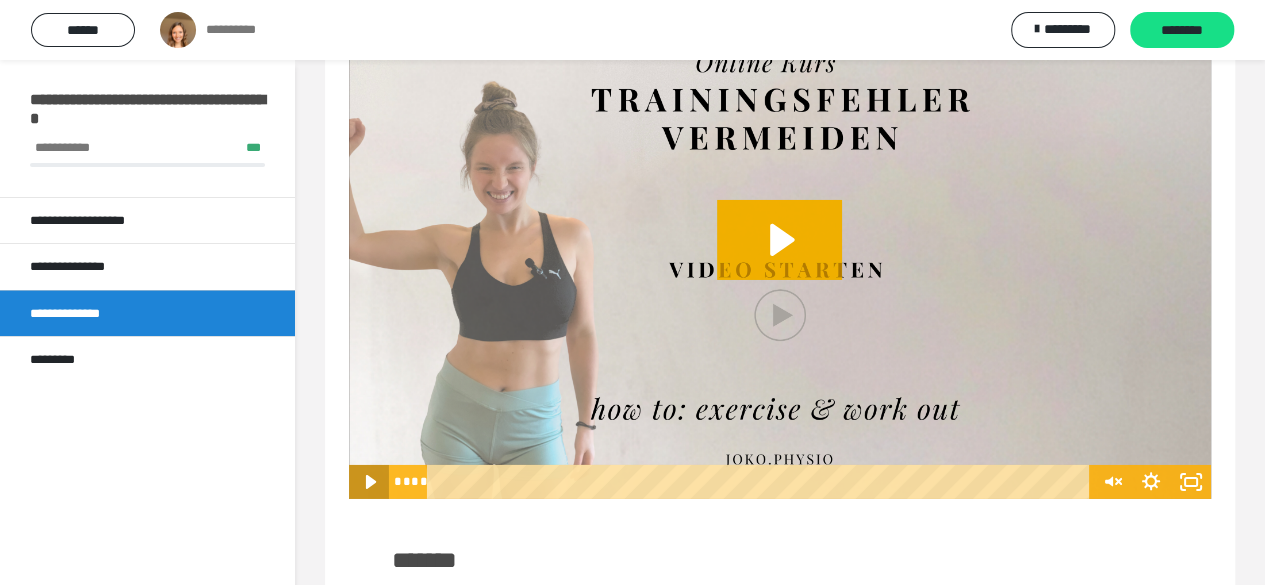 click on "**** ****" at bounding box center [740, 482] 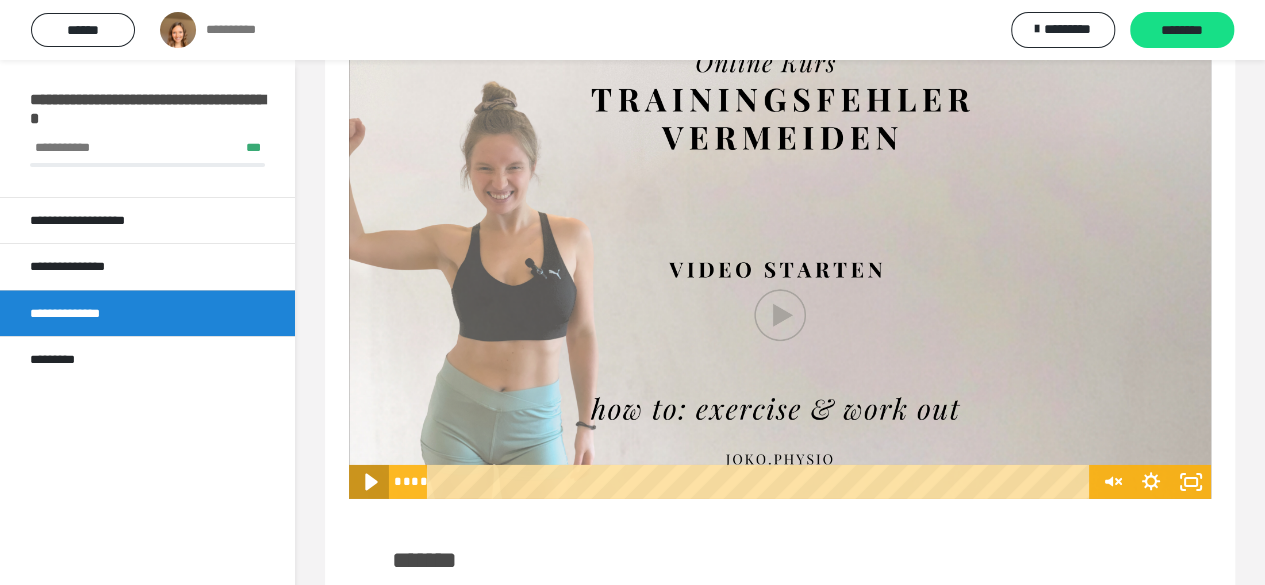 click 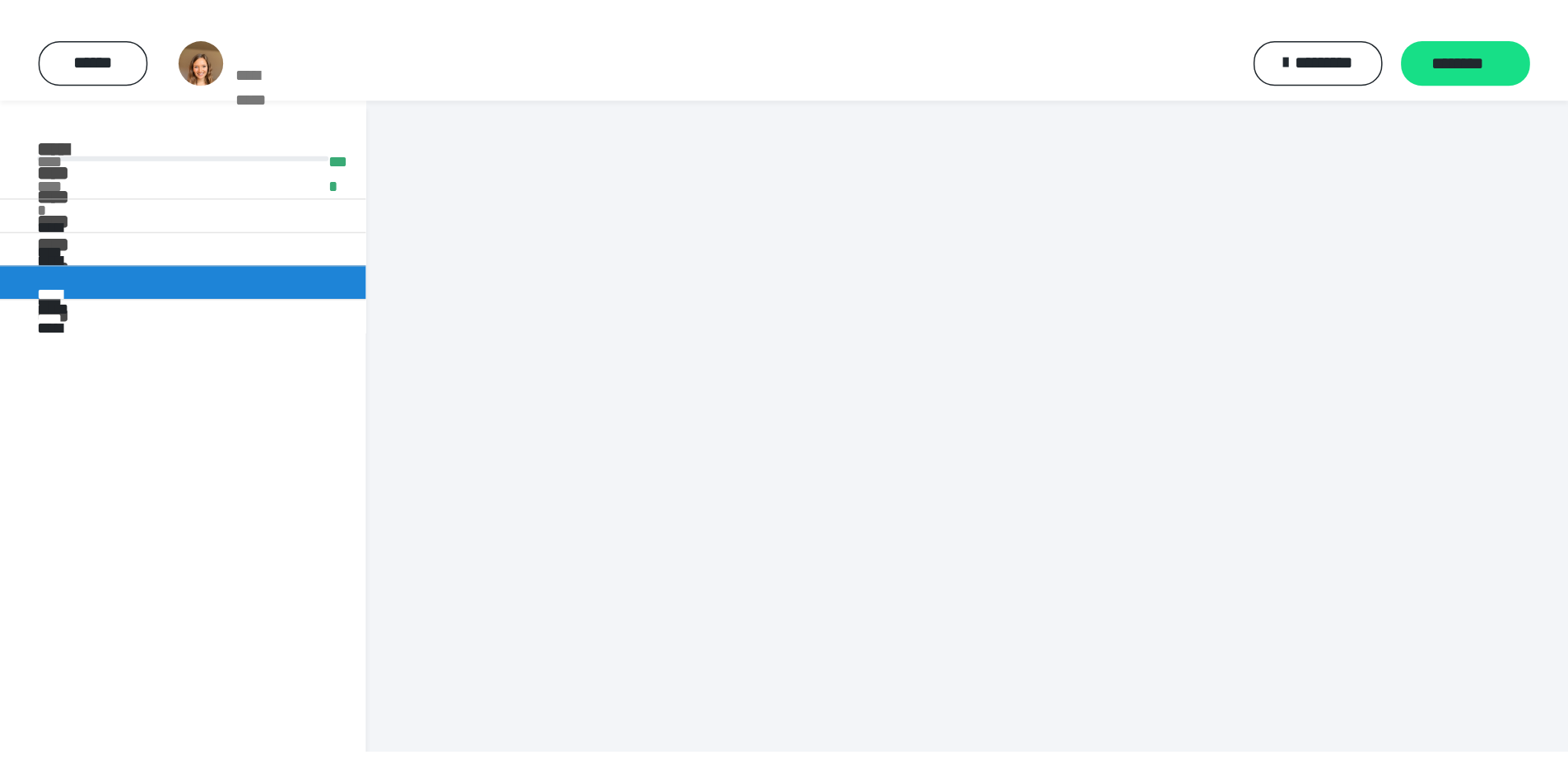scroll, scrollTop: 5635, scrollLeft: 0, axis: vertical 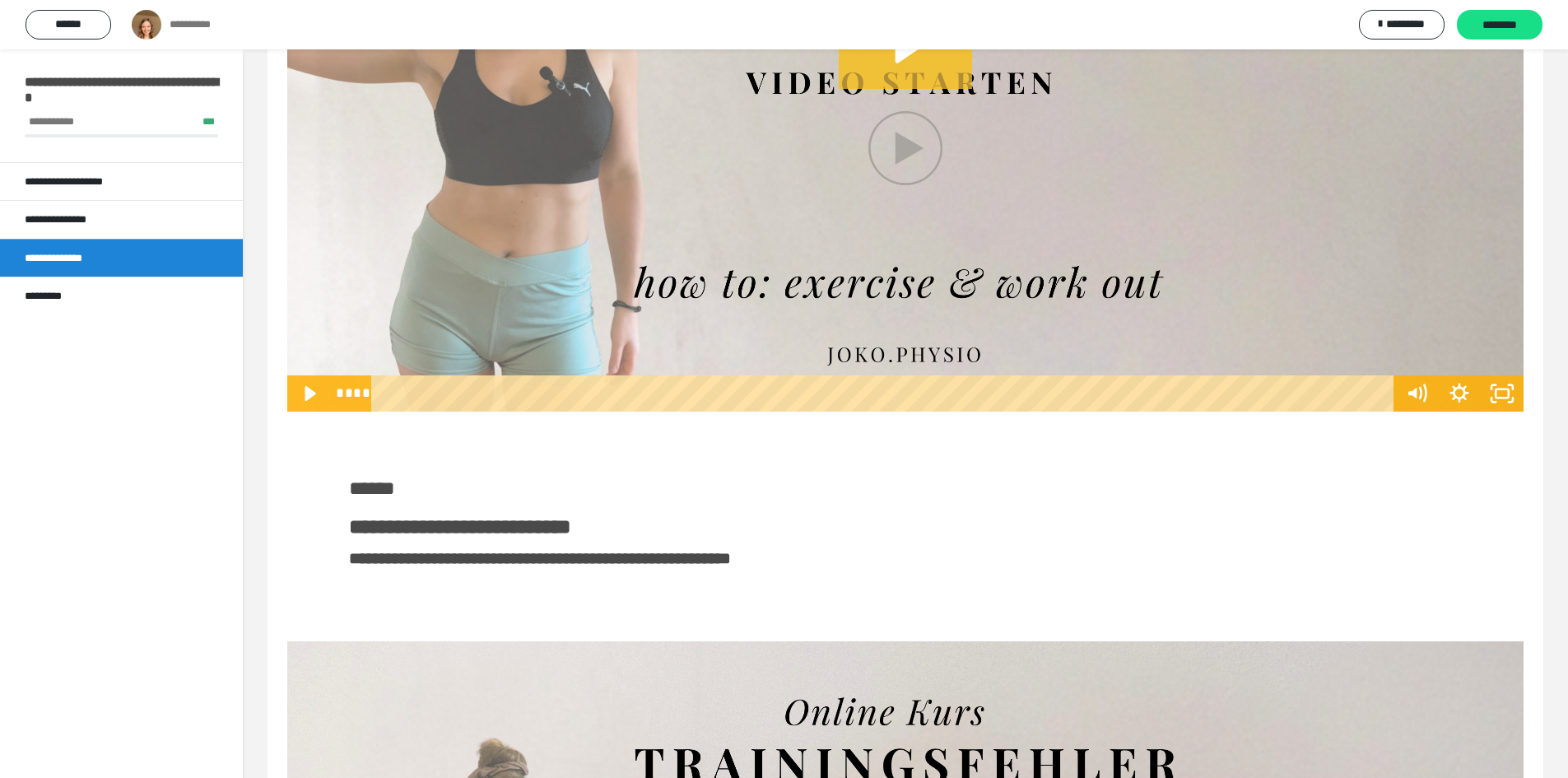 click 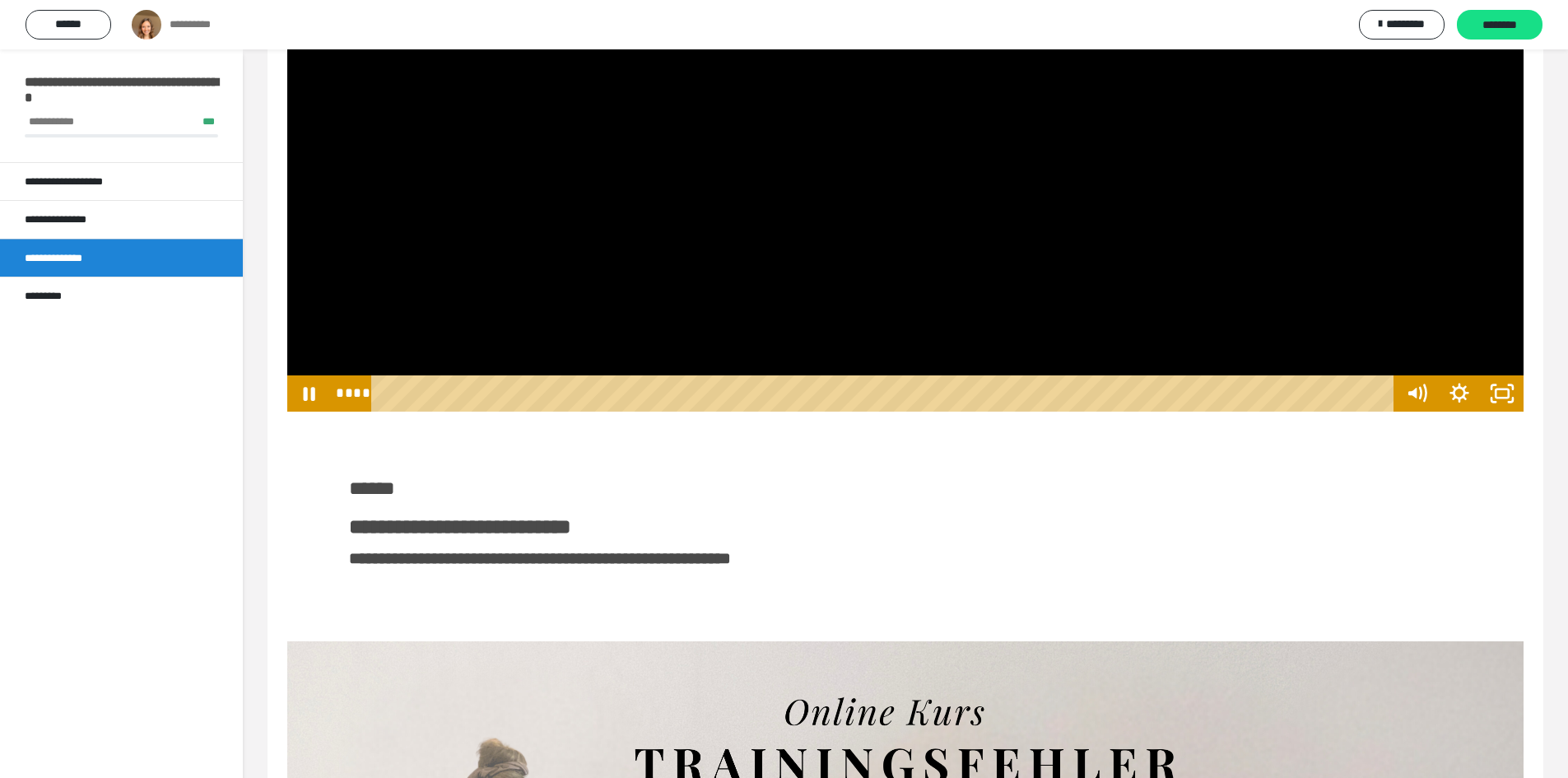 drag, startPoint x: 1111, startPoint y: 394, endPoint x: 263, endPoint y: 434, distance: 848.9429 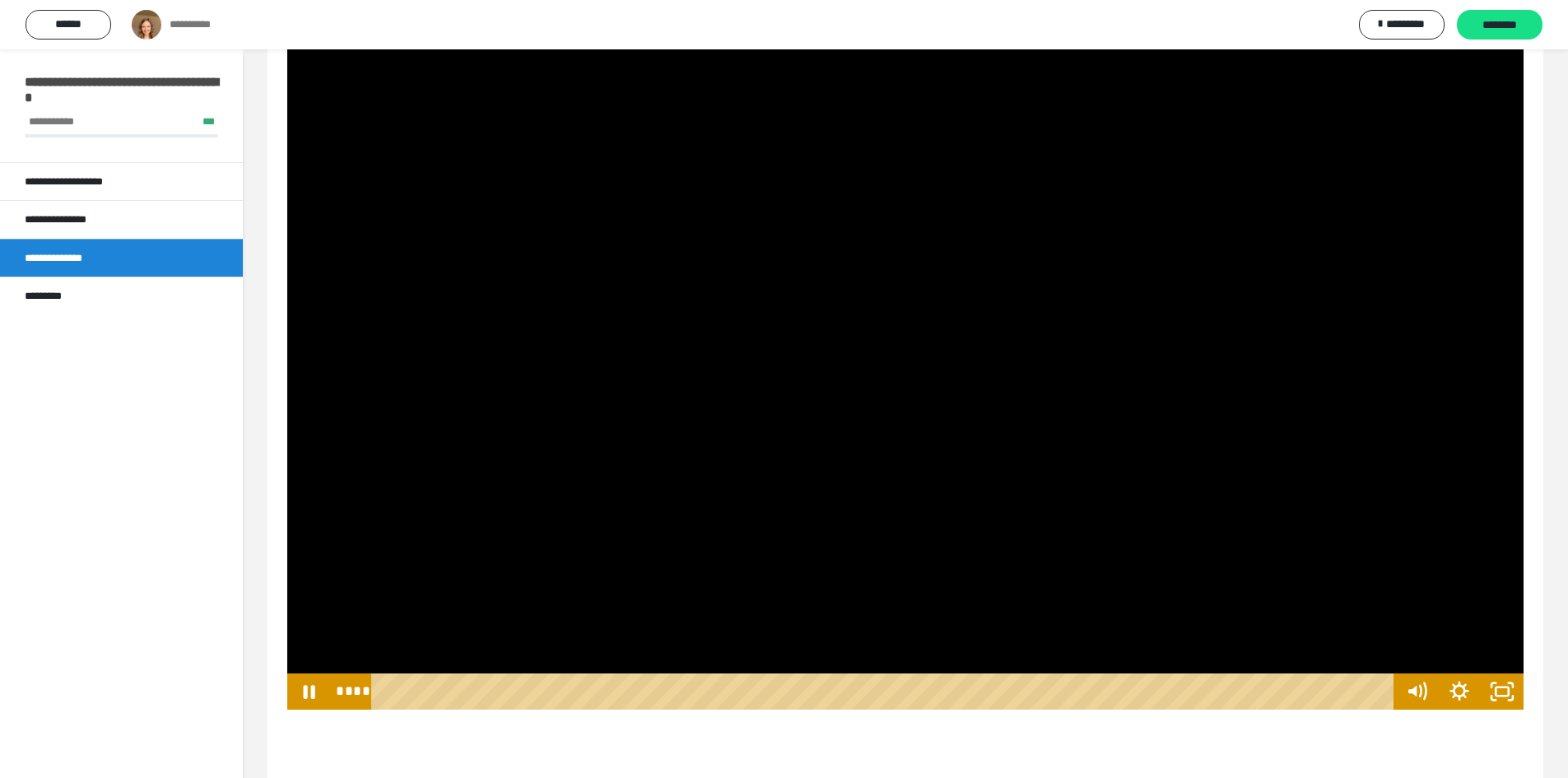 scroll, scrollTop: 5388, scrollLeft: 0, axis: vertical 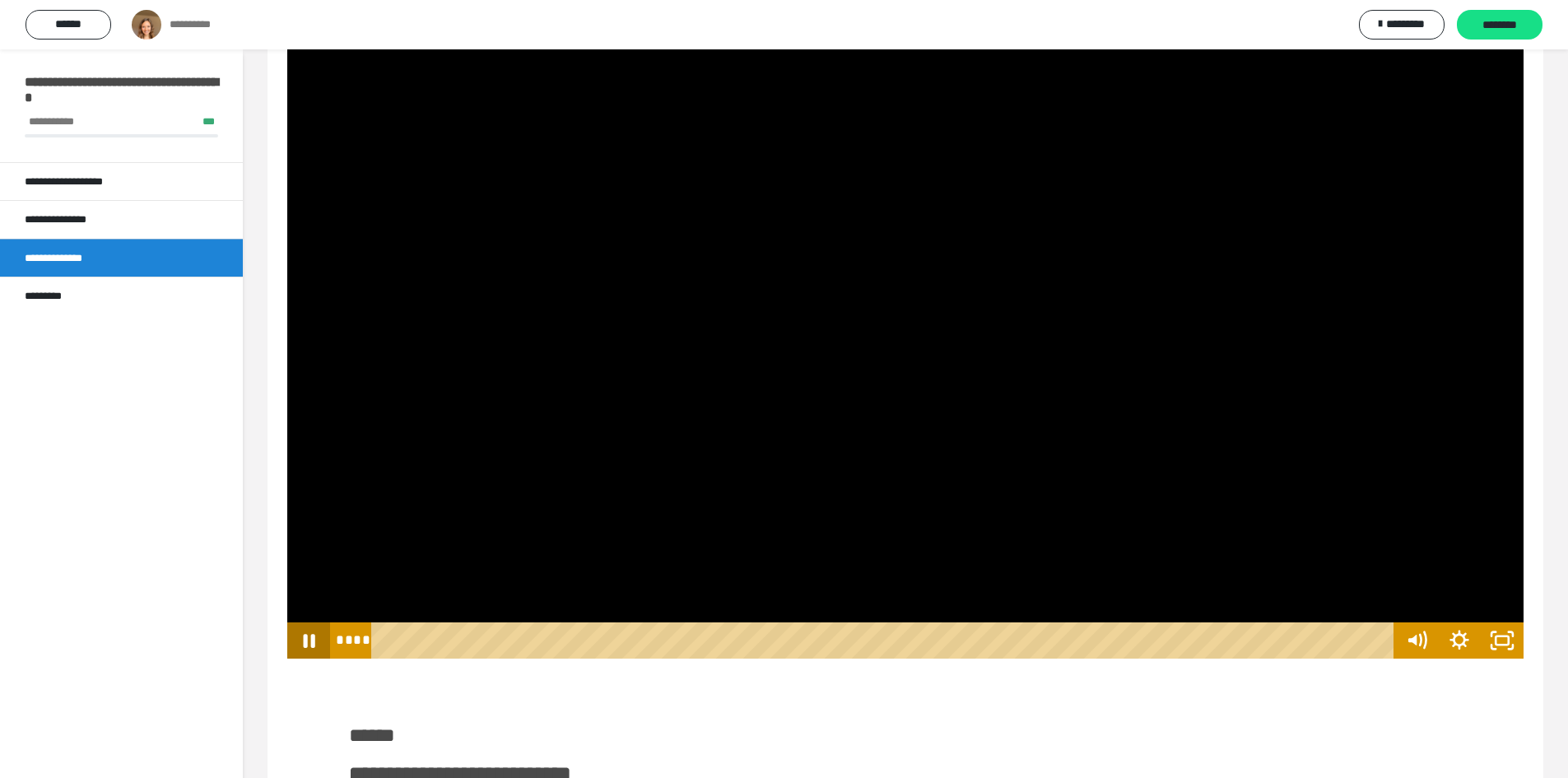 click 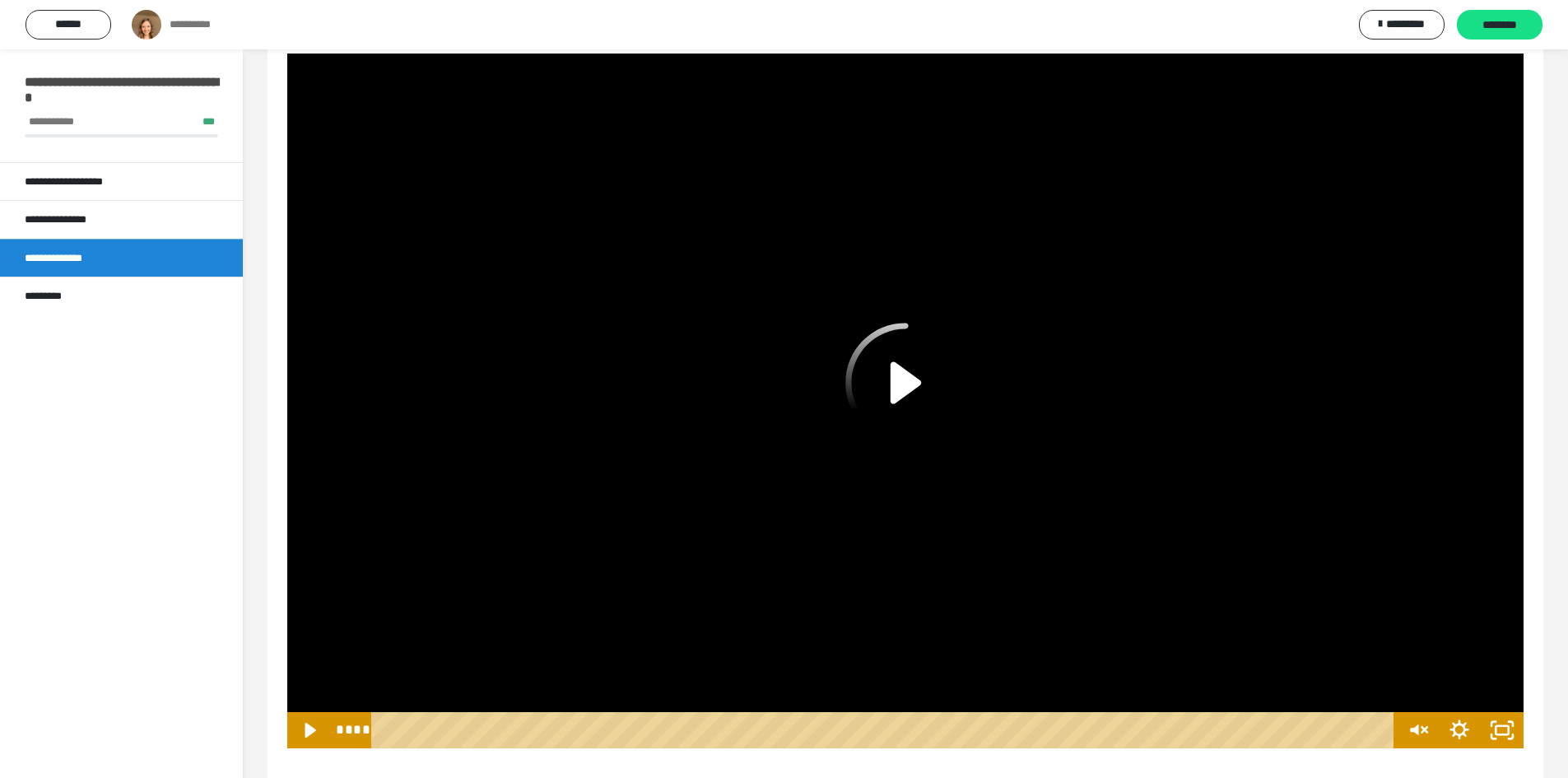 scroll, scrollTop: 9093, scrollLeft: 0, axis: vertical 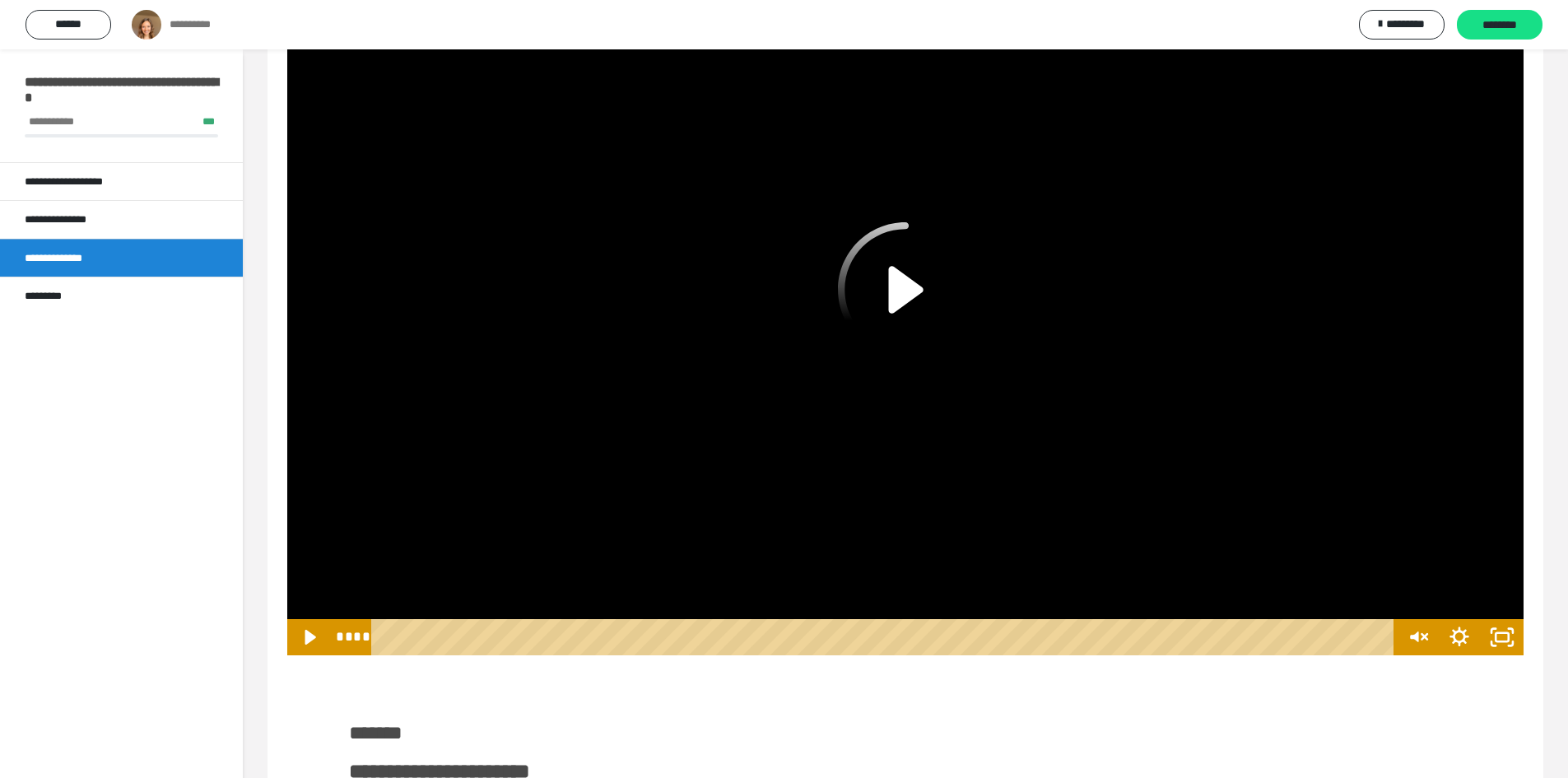 click 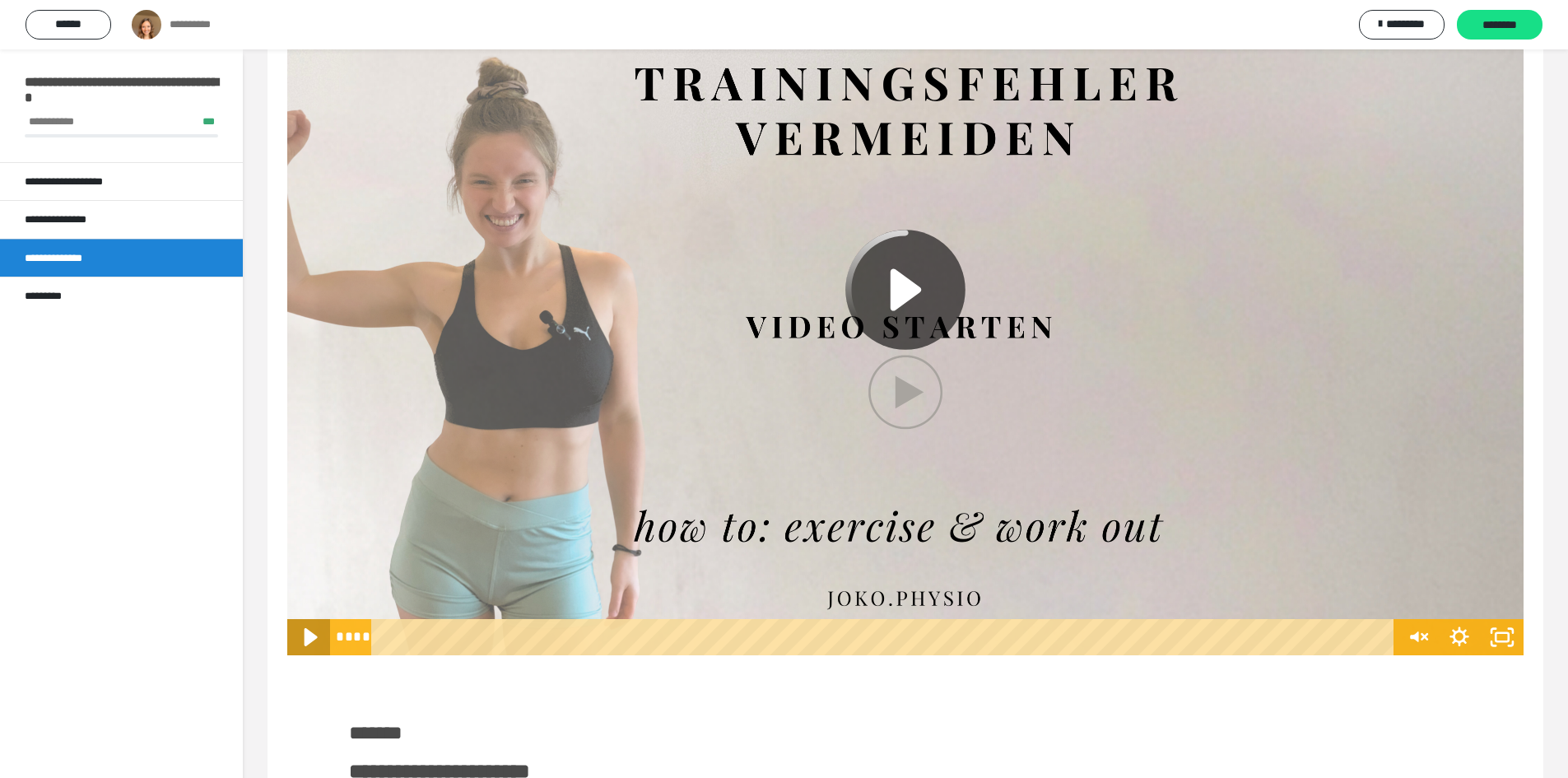 click 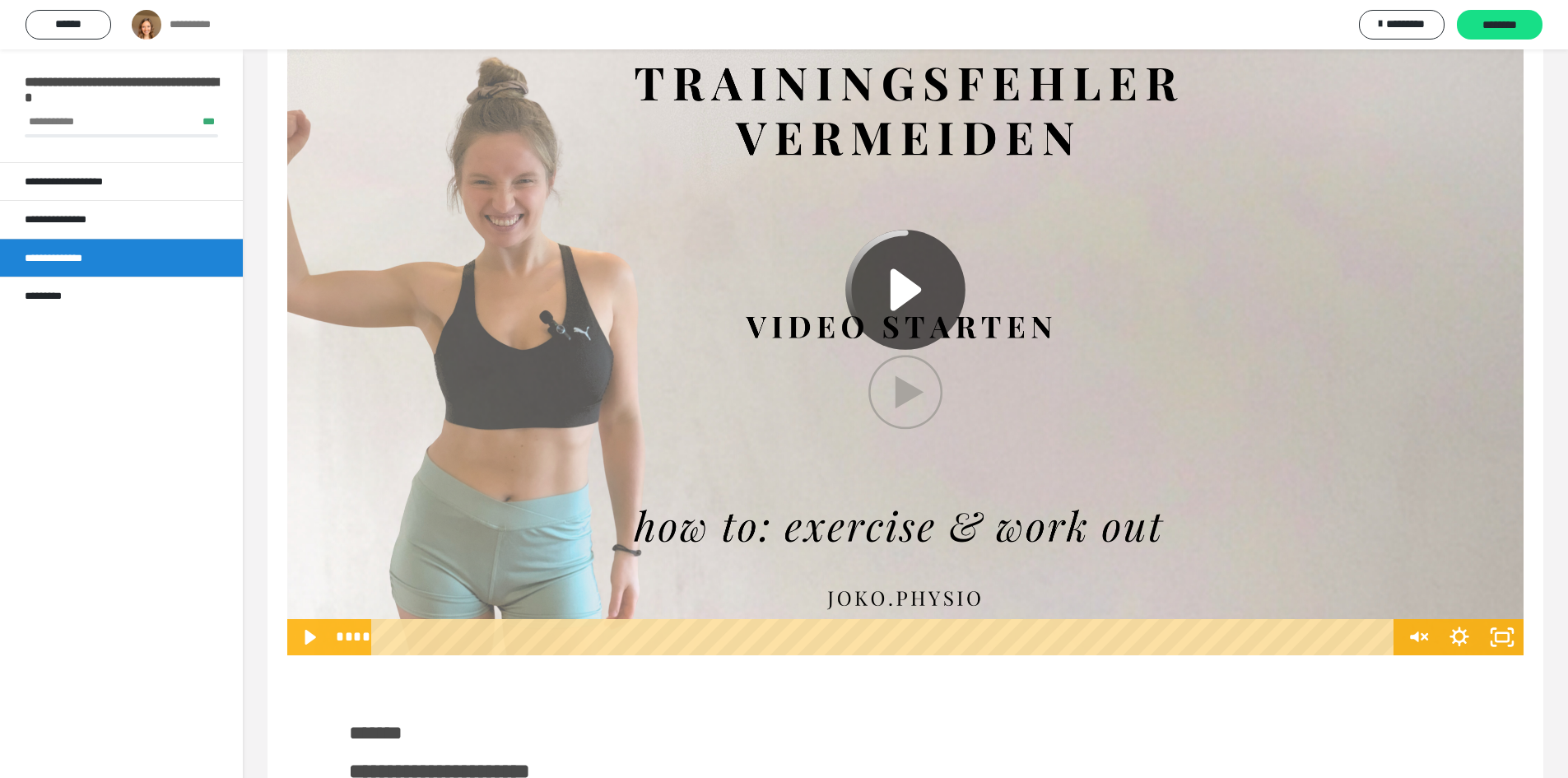 click 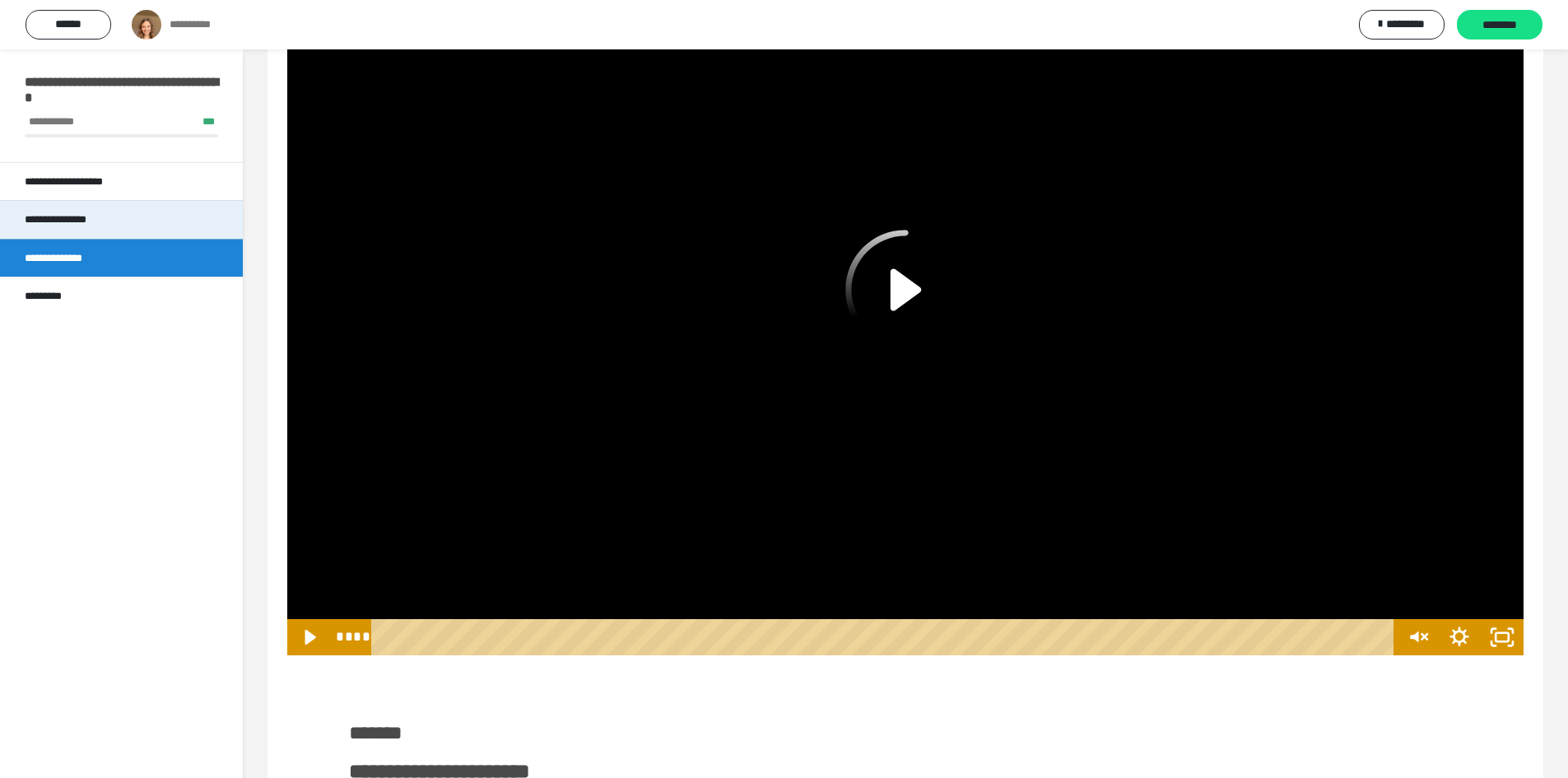 click on "**********" at bounding box center [121, 219] 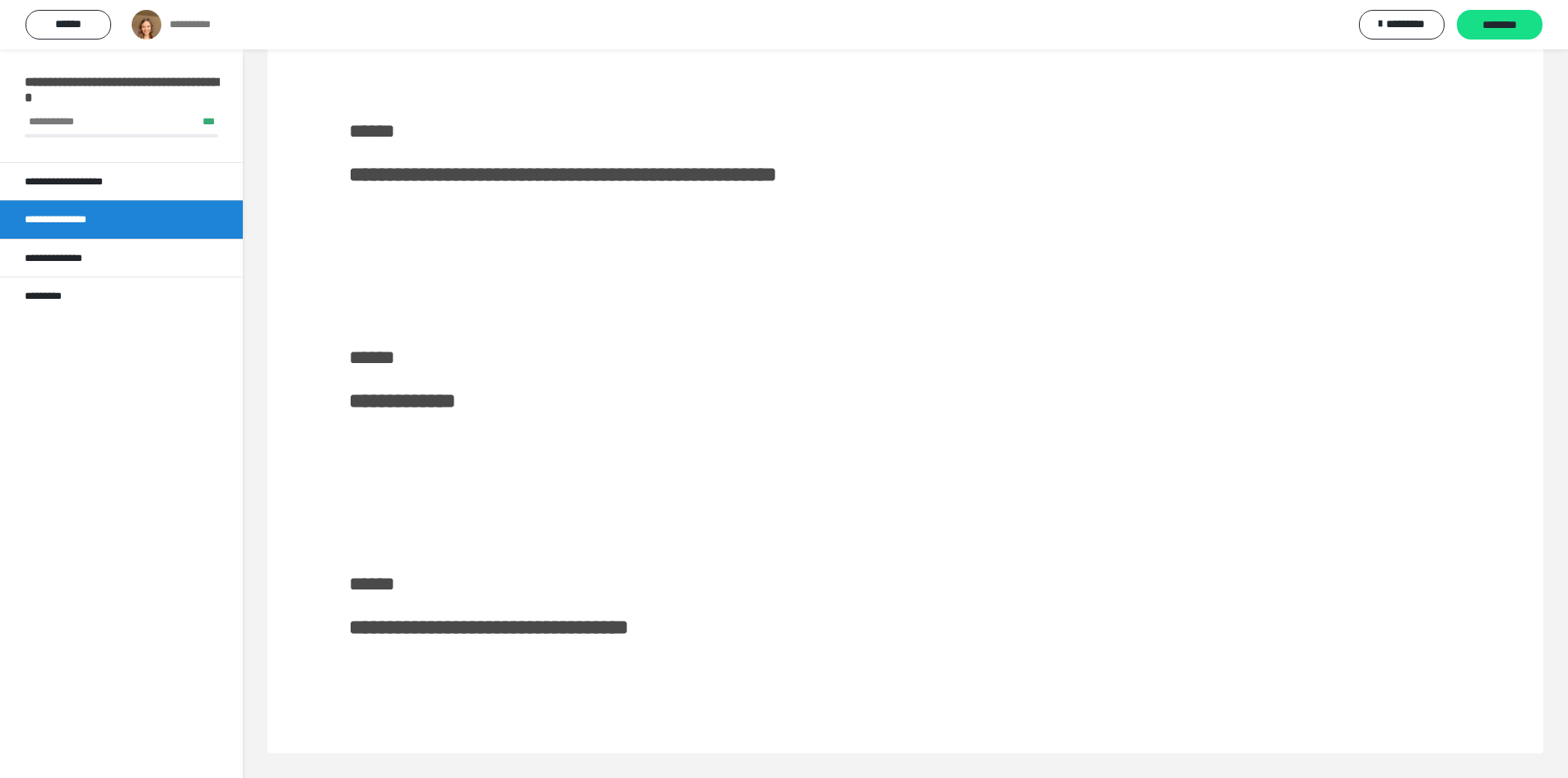 scroll, scrollTop: 742, scrollLeft: 0, axis: vertical 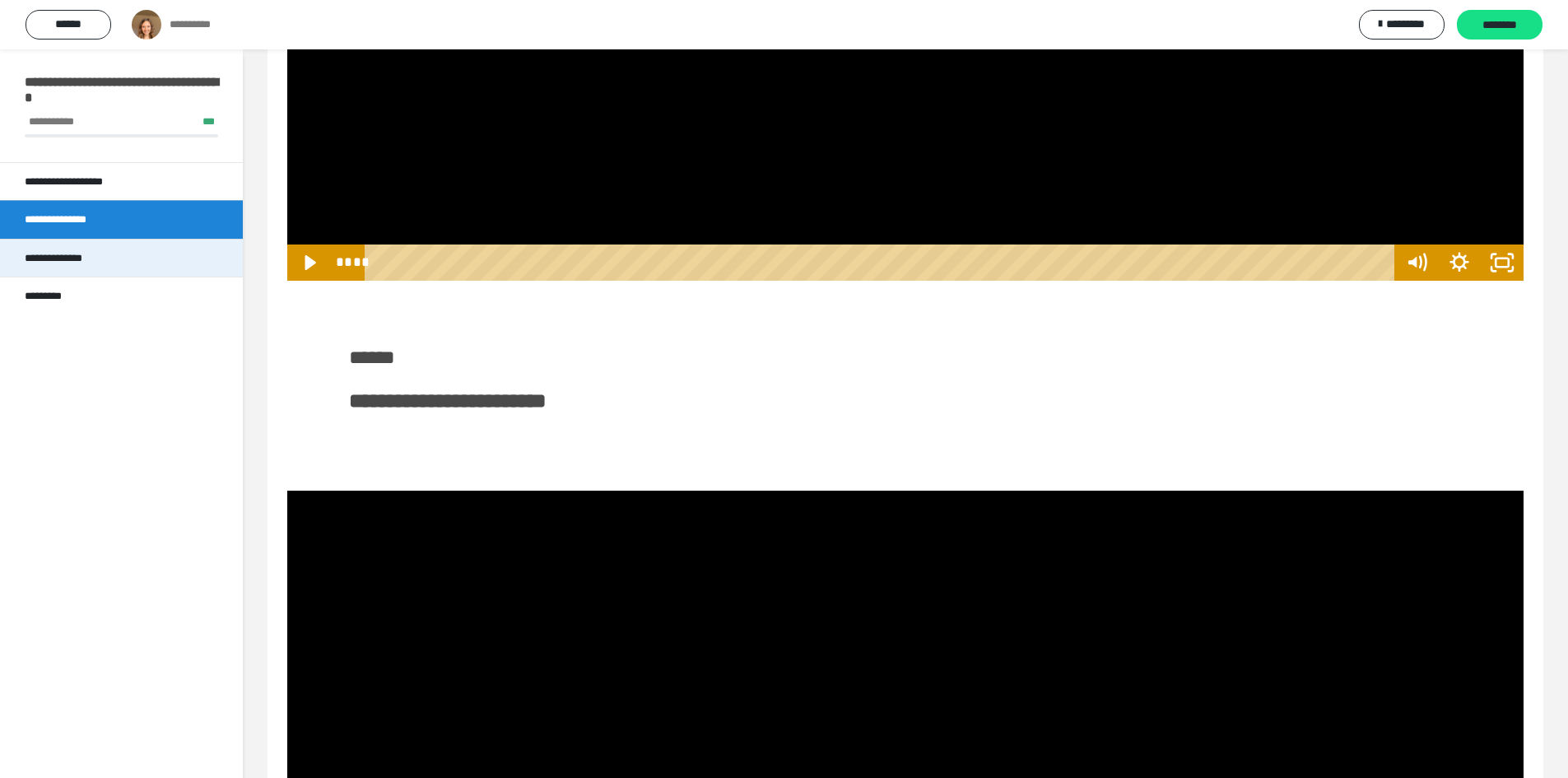 click on "**********" at bounding box center (121, 258) 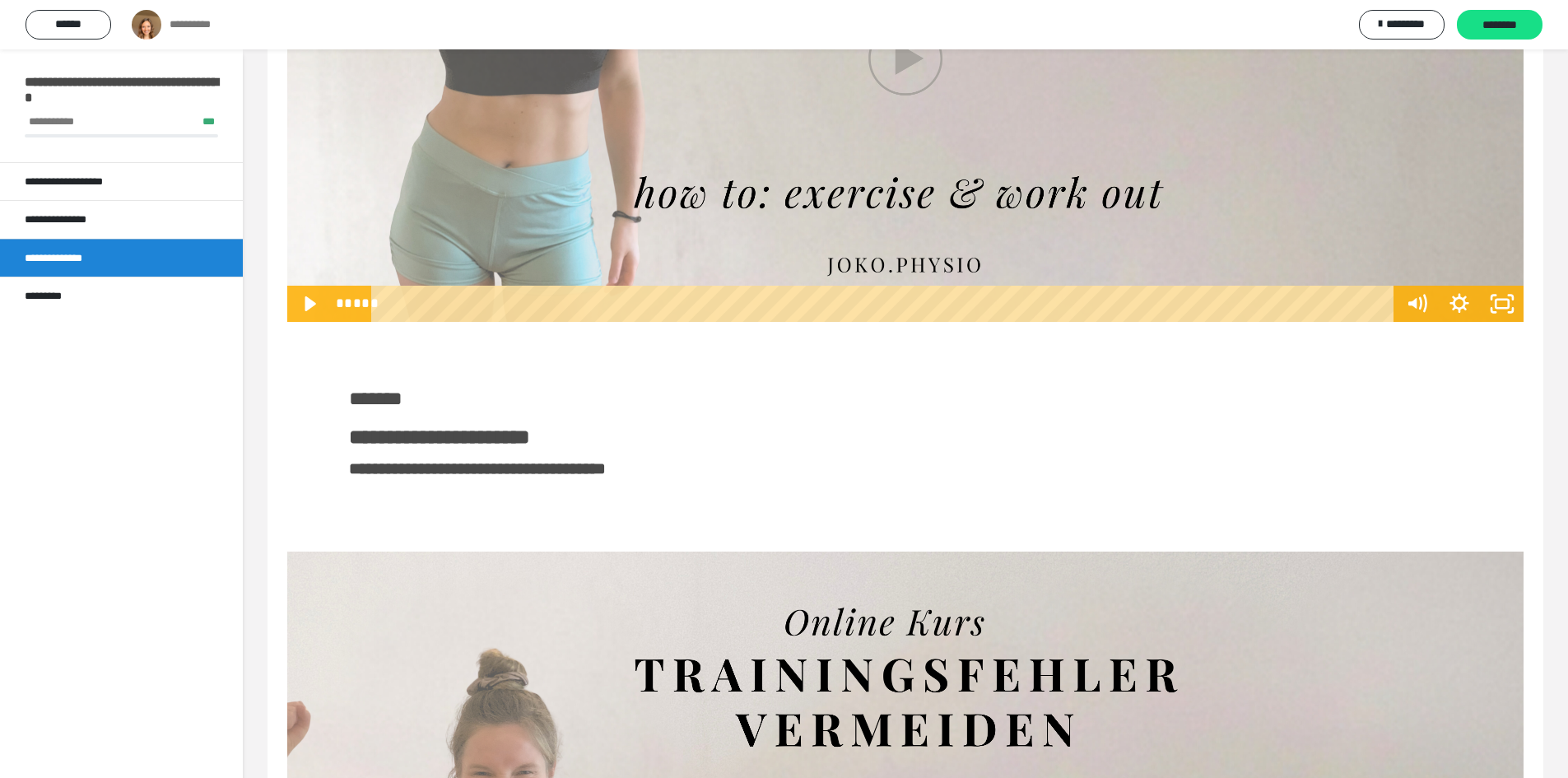 scroll, scrollTop: 8975, scrollLeft: 0, axis: vertical 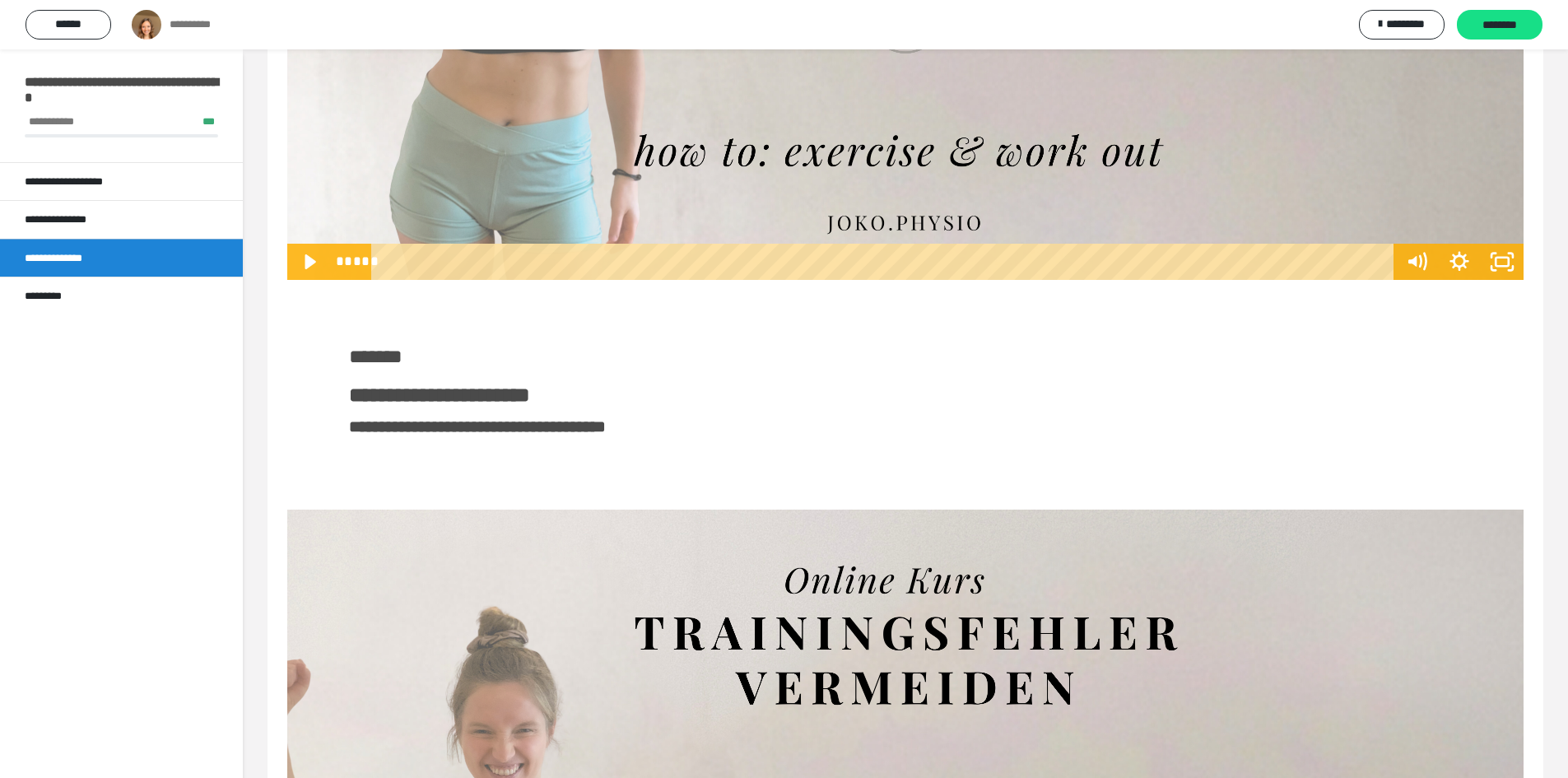 click 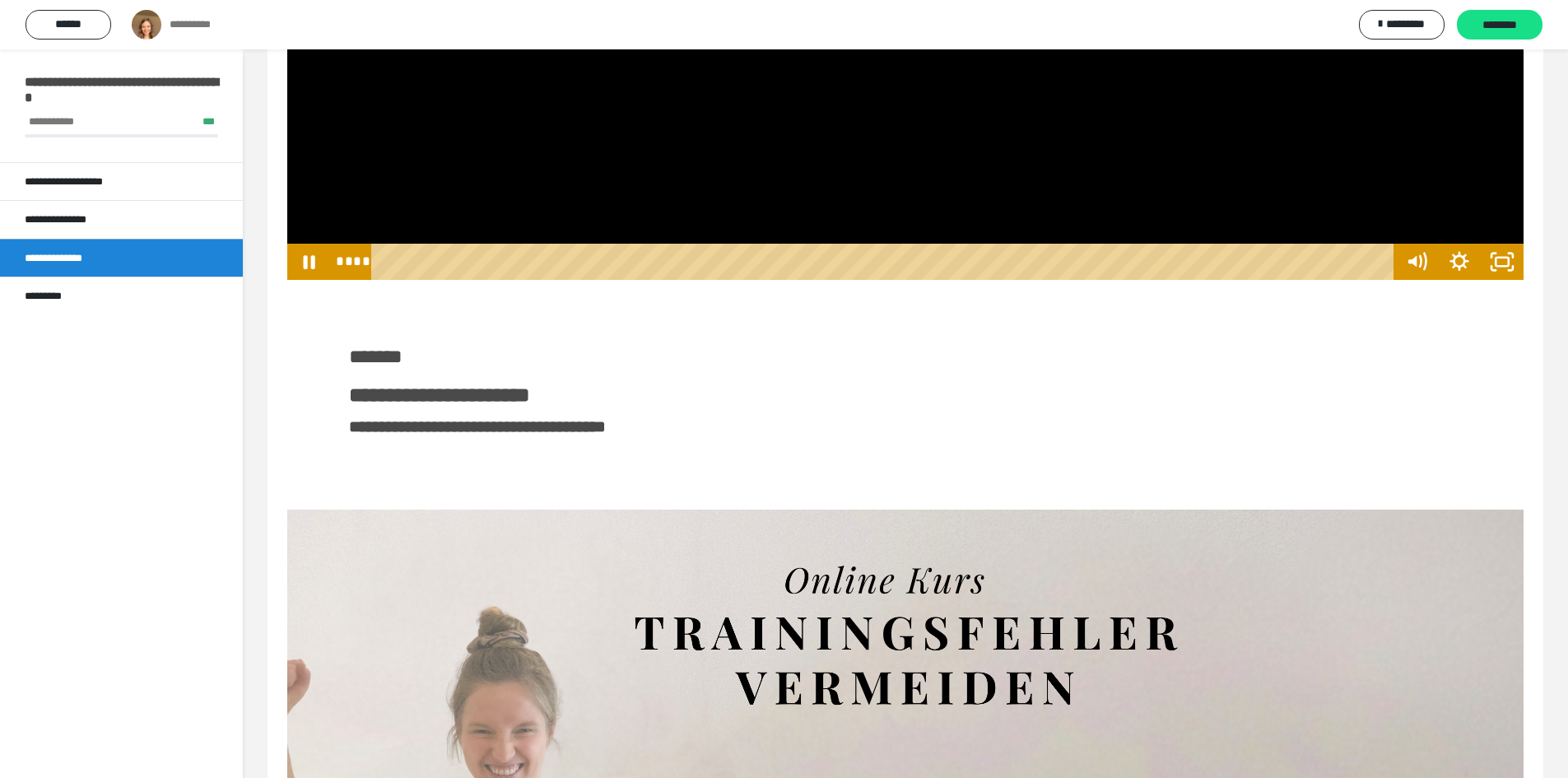 drag, startPoint x: 1139, startPoint y: 756, endPoint x: 345, endPoint y: 757, distance: 794.0006 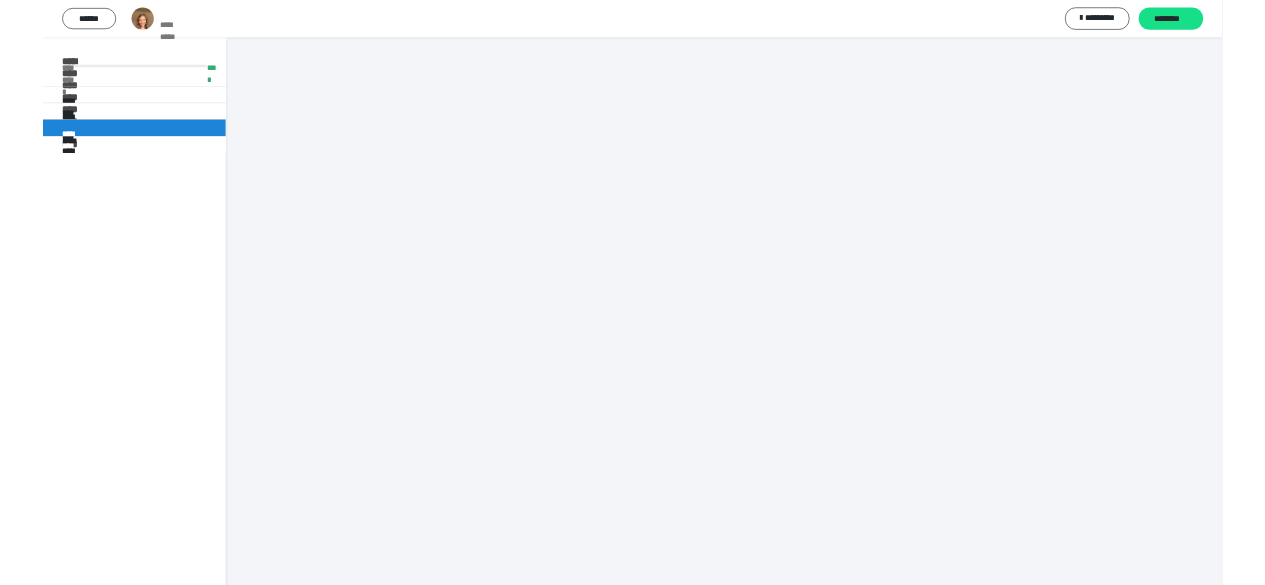 scroll, scrollTop: 7530, scrollLeft: 0, axis: vertical 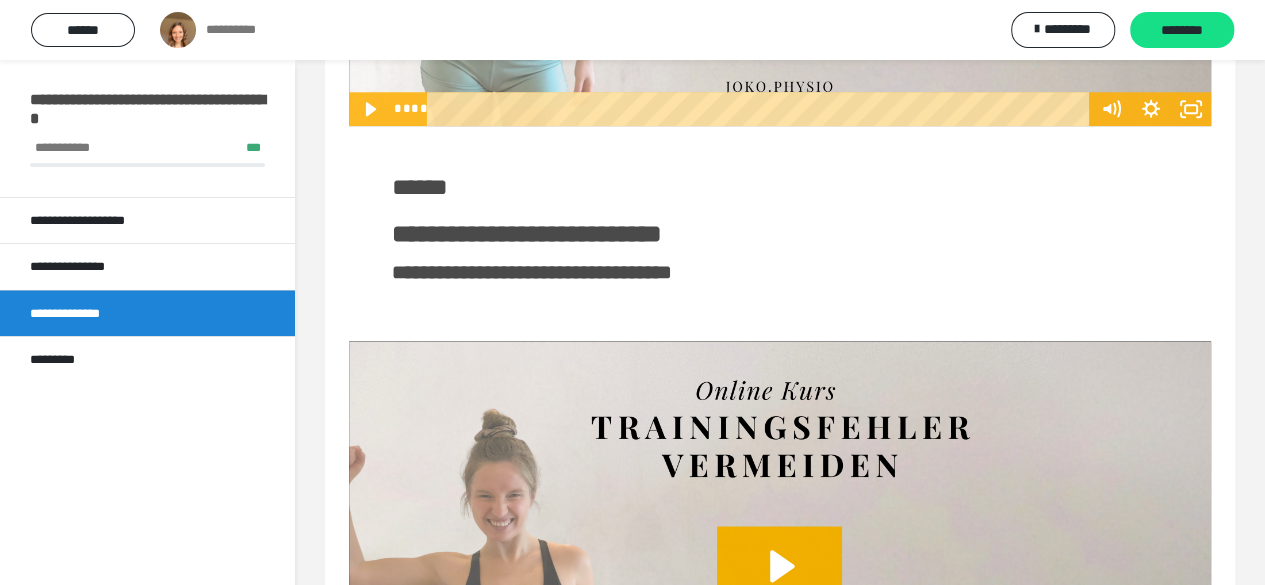 click 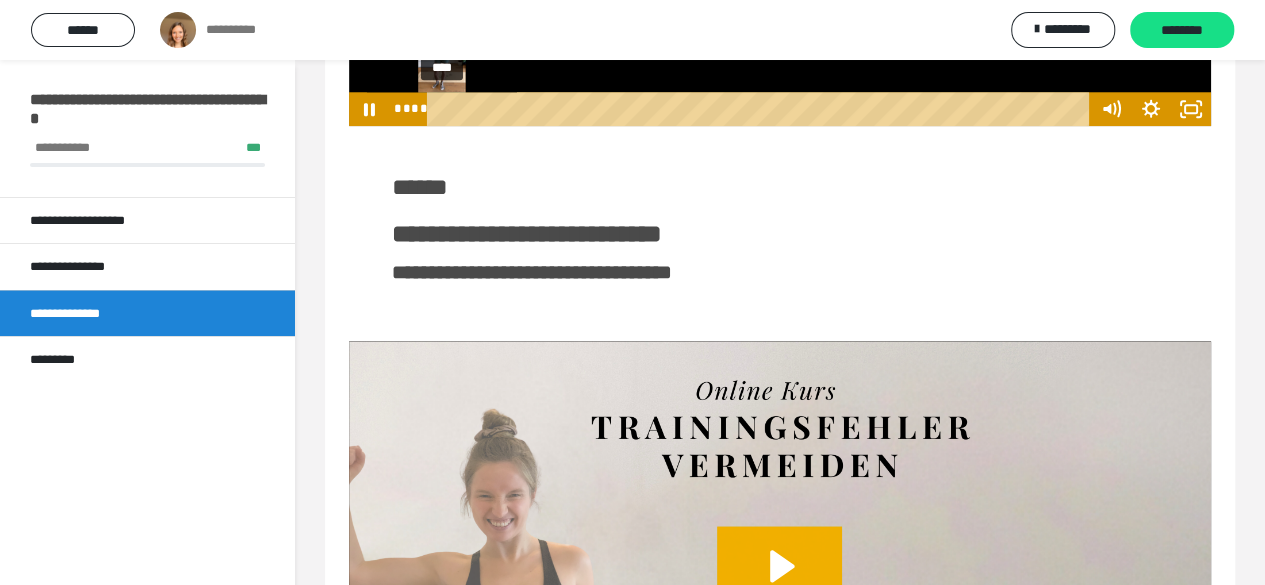 click on "****" at bounding box center [761, 109] 